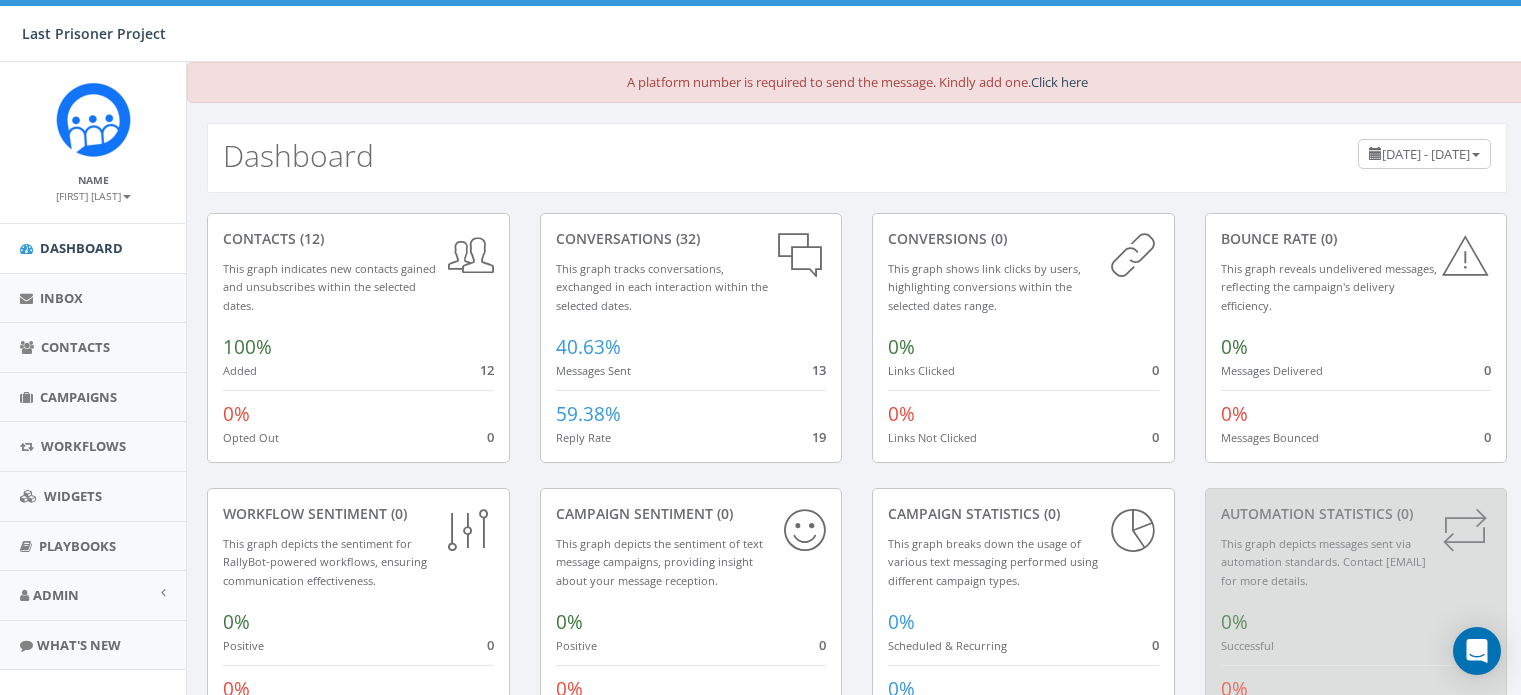 scroll, scrollTop: 0, scrollLeft: 0, axis: both 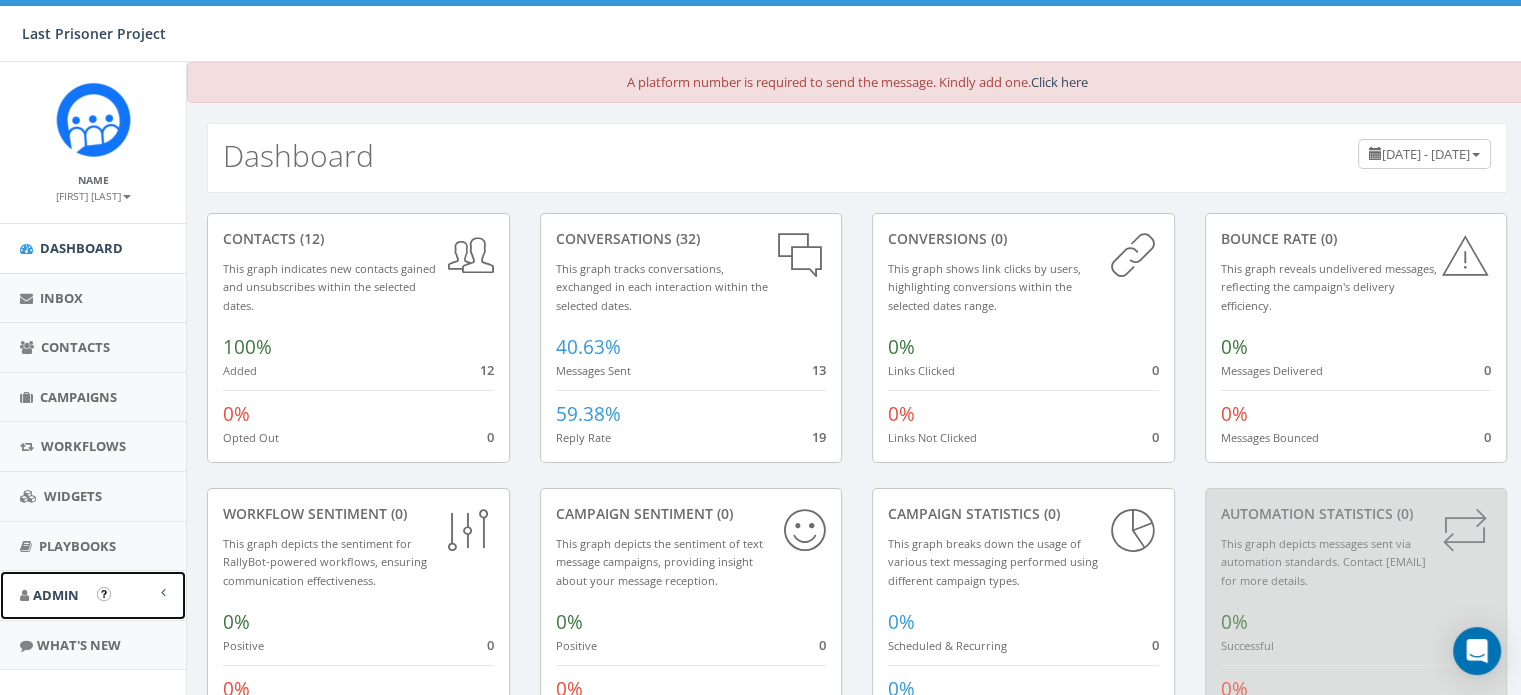 click on "Admin" at bounding box center (56, 595) 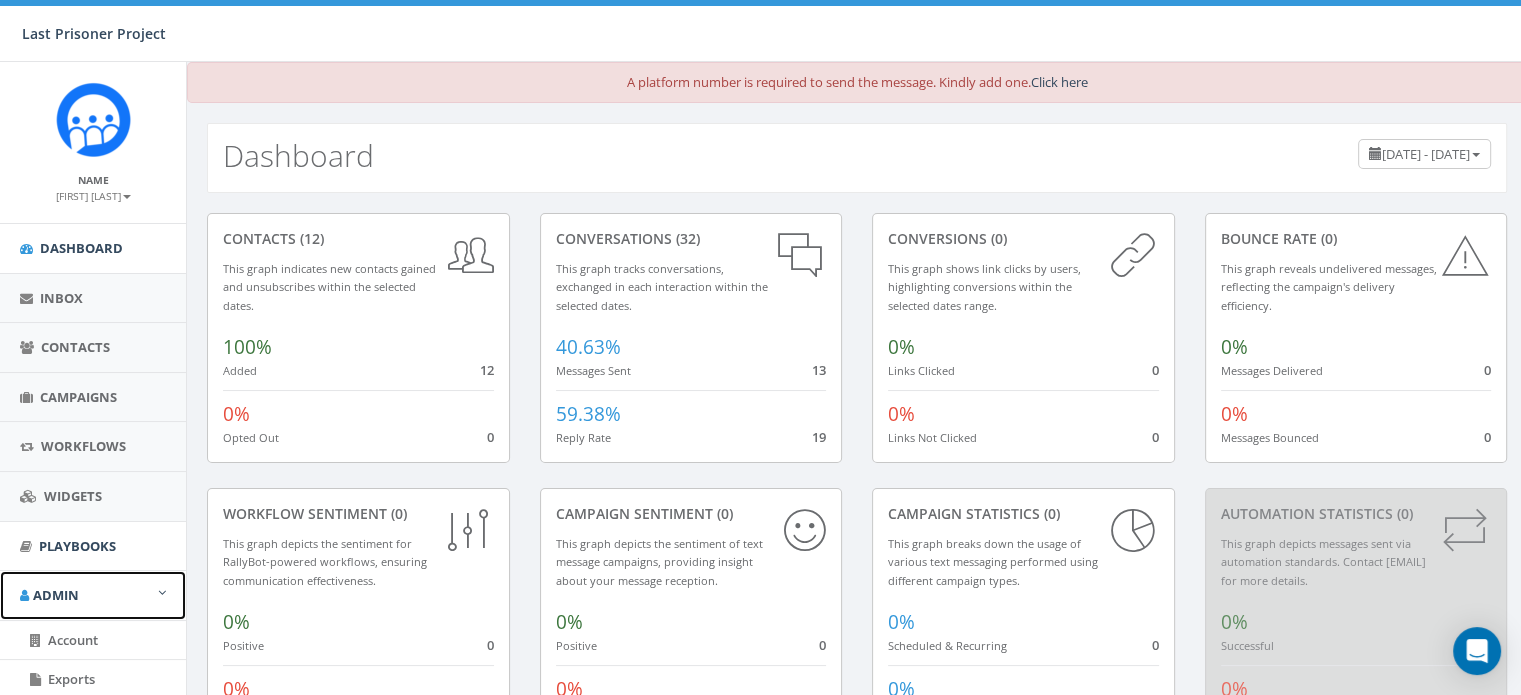 scroll, scrollTop: 176, scrollLeft: 0, axis: vertical 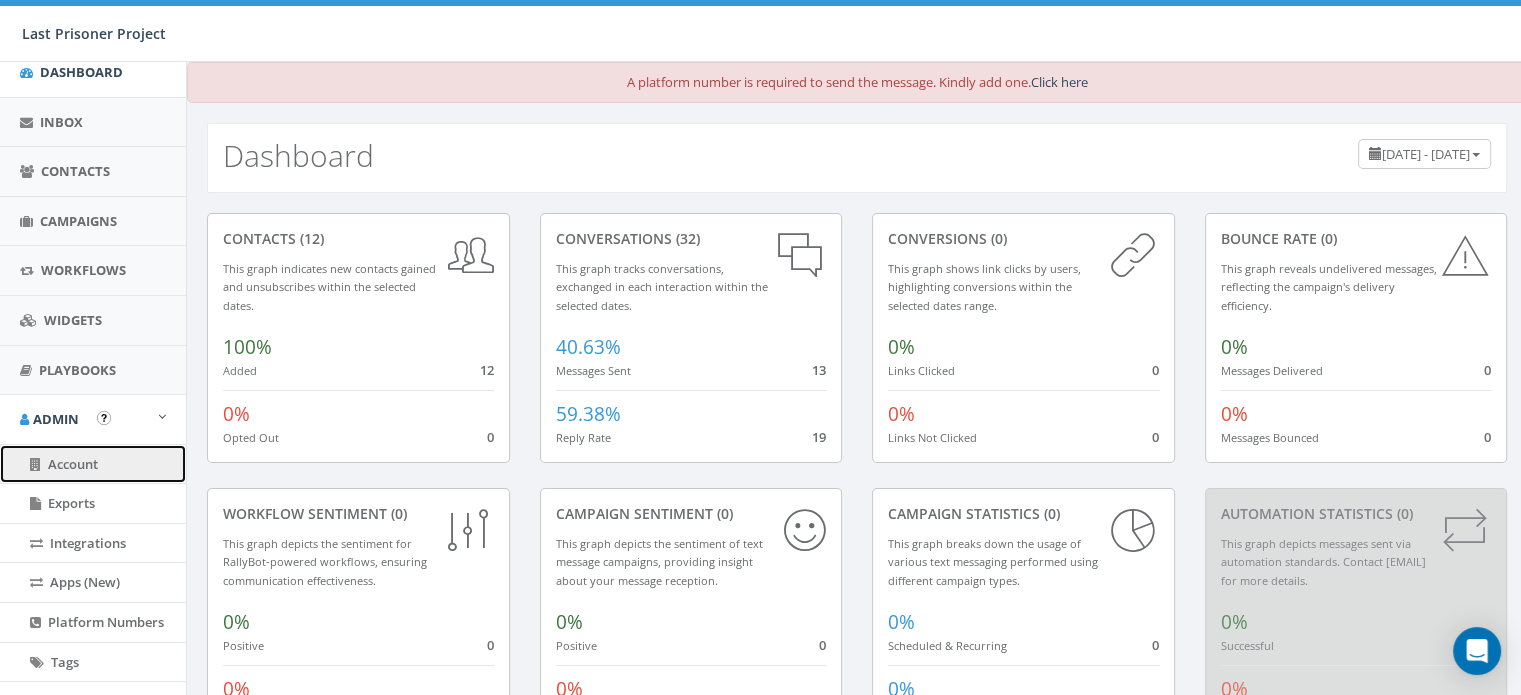click on "Account" at bounding box center [73, 464] 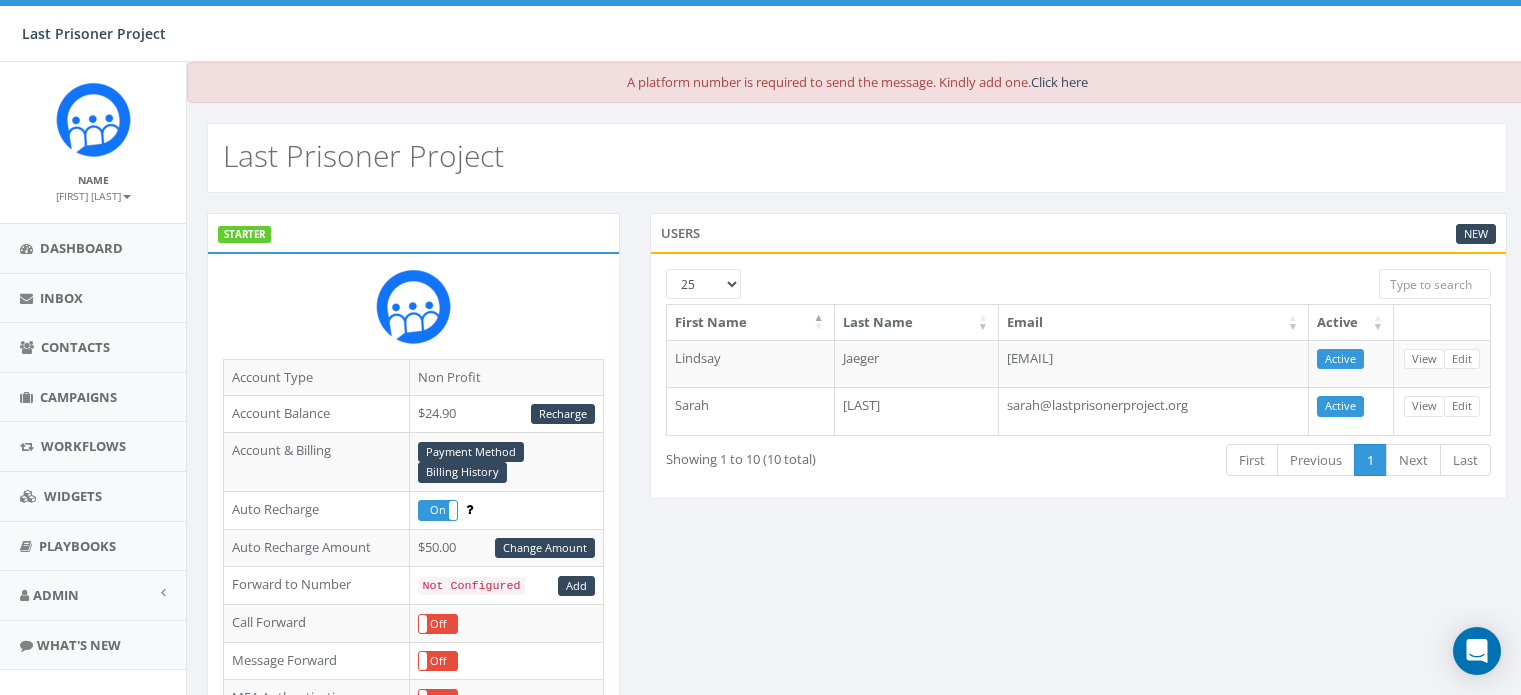 scroll, scrollTop: 0, scrollLeft: 0, axis: both 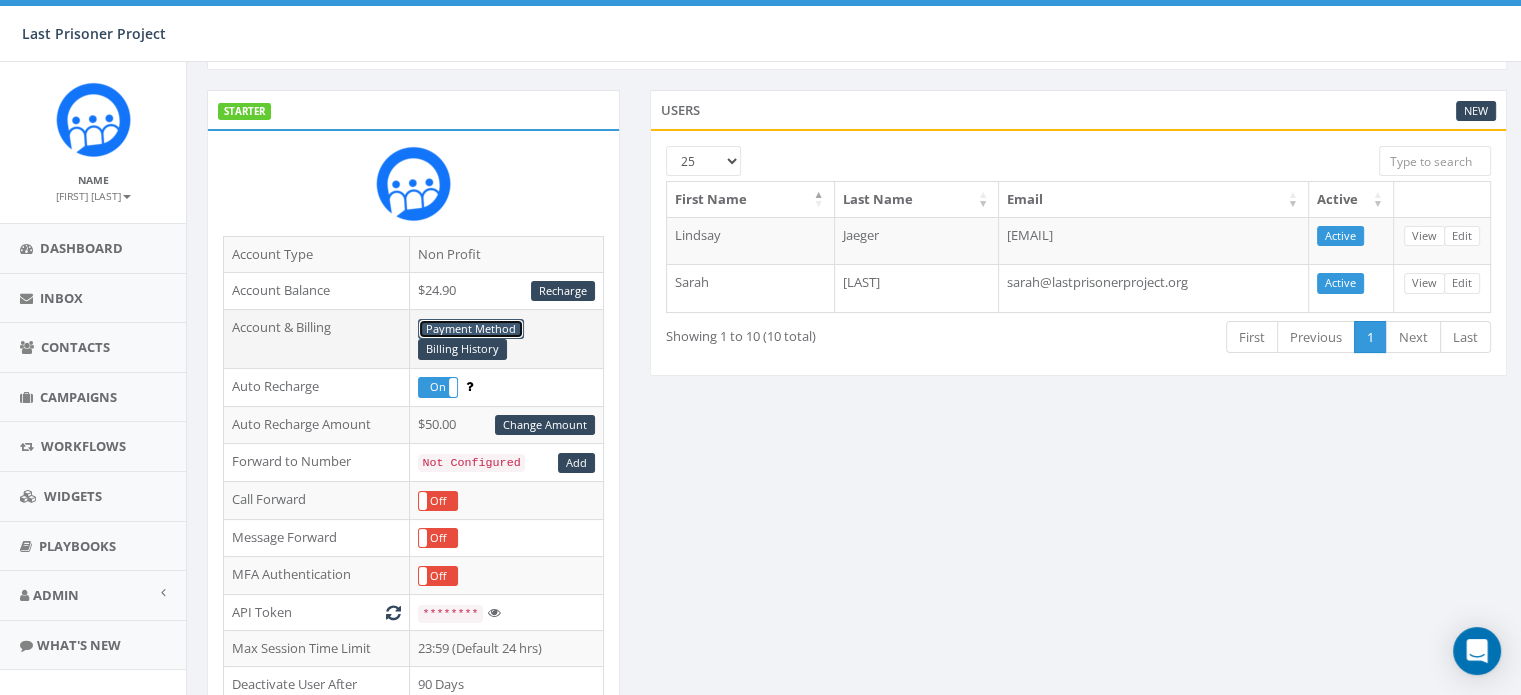 click on "Payment Method" at bounding box center (471, 329) 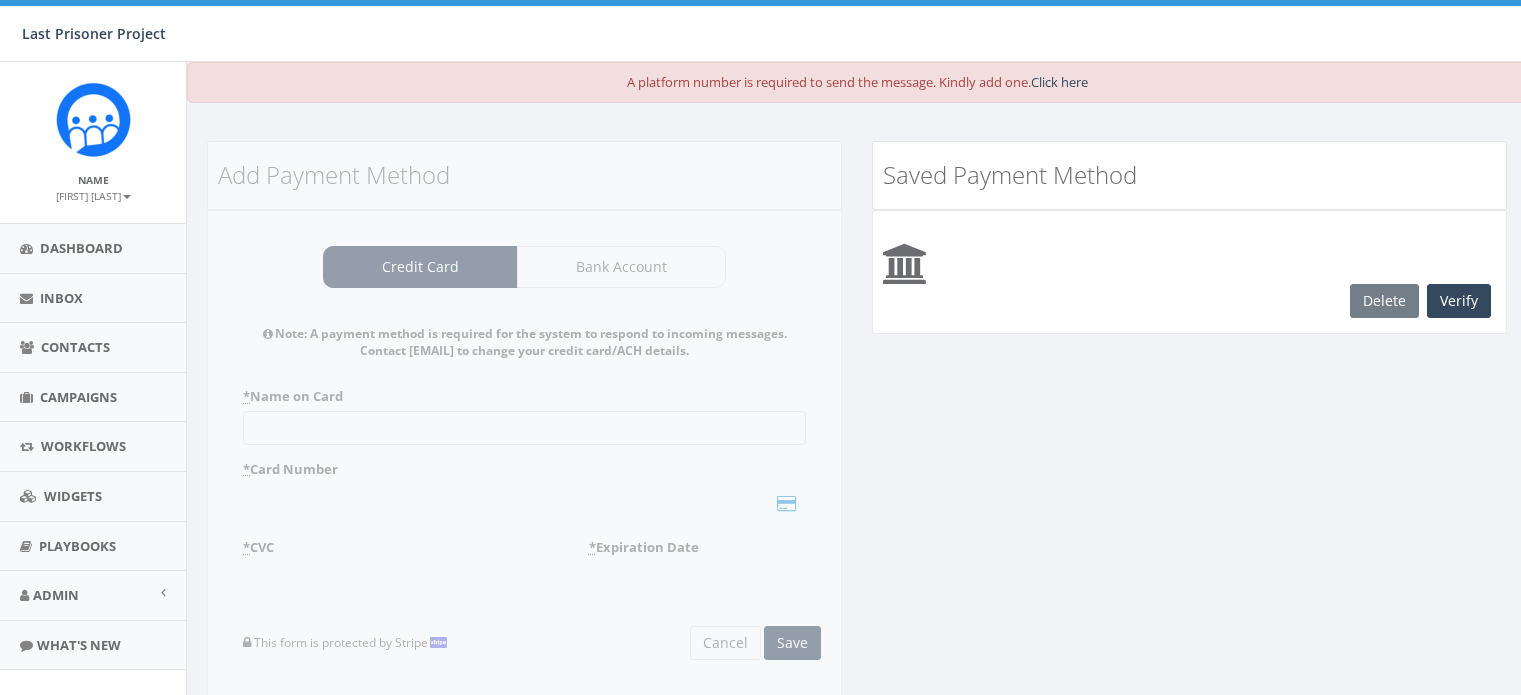 scroll, scrollTop: 0, scrollLeft: 0, axis: both 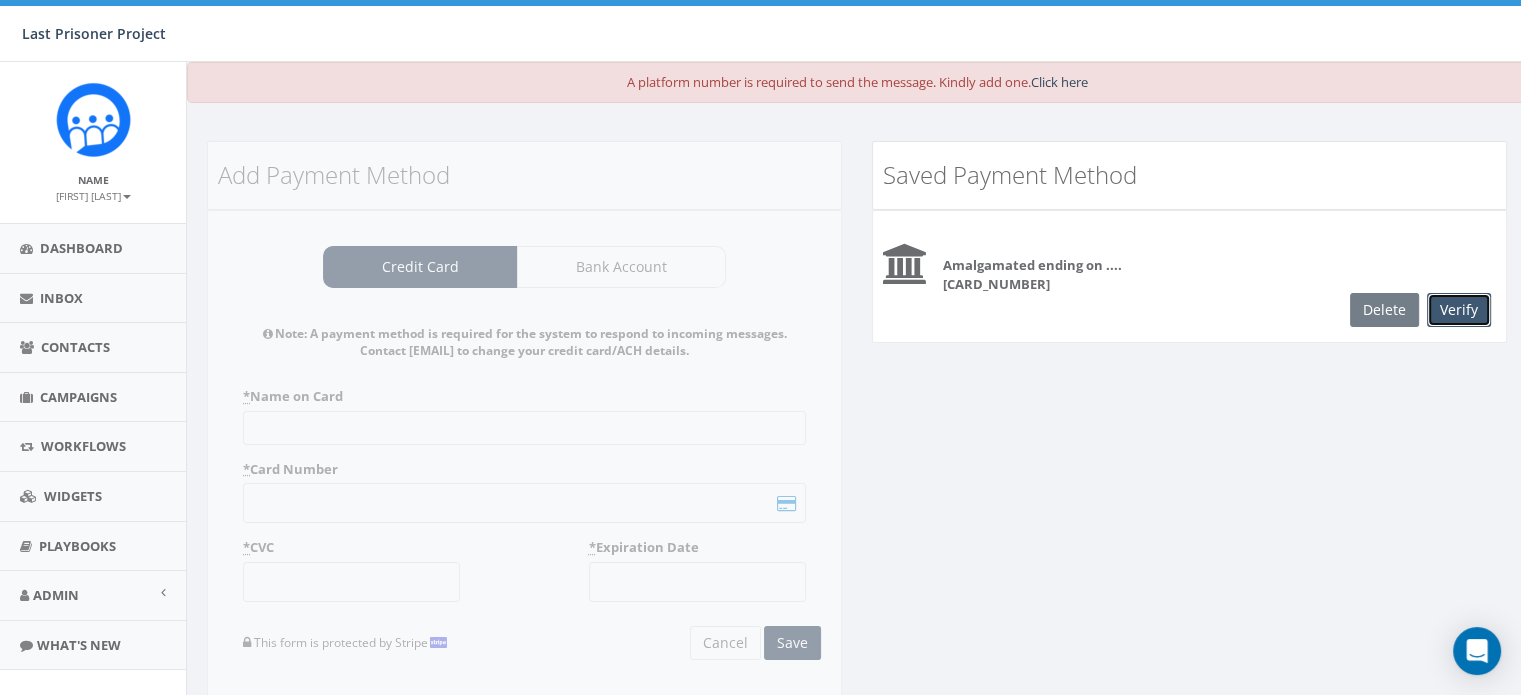 click on "Verify" at bounding box center (1459, 310) 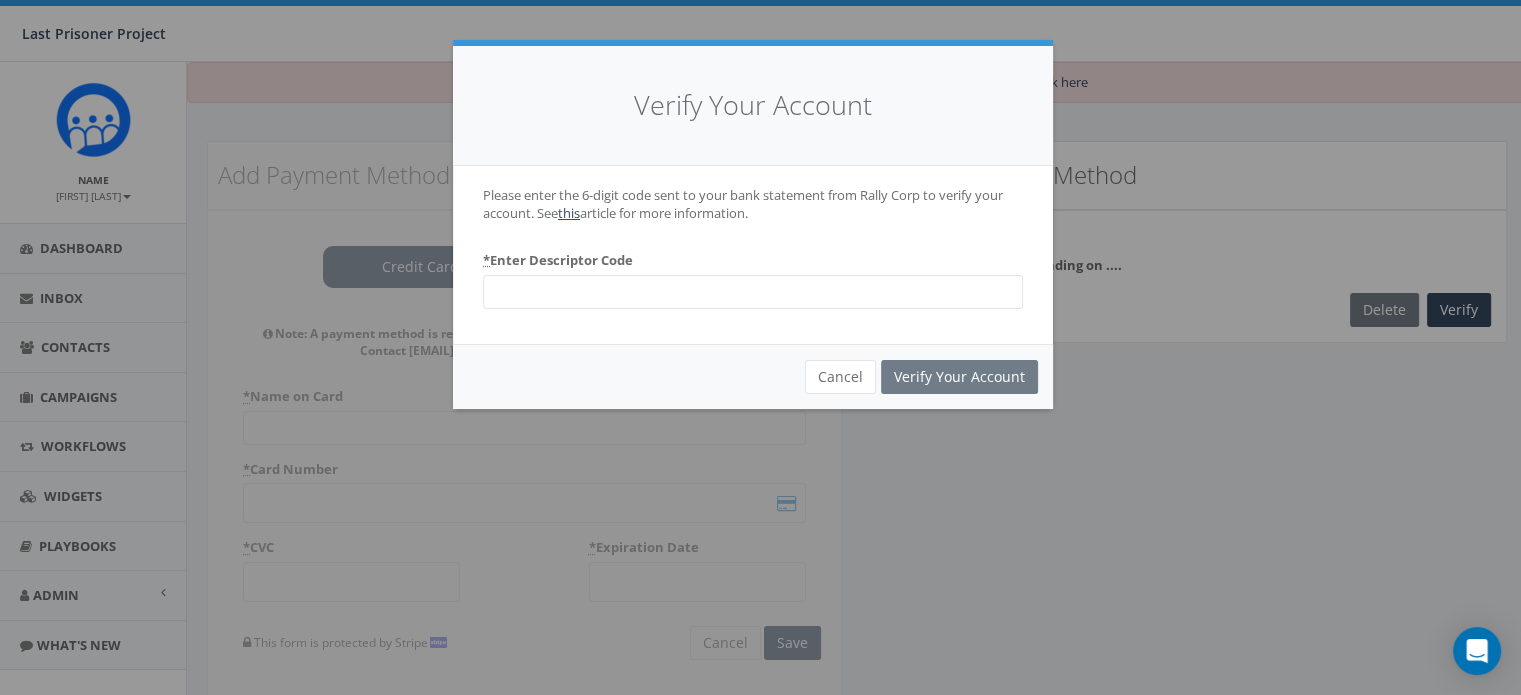 click at bounding box center [753, 292] 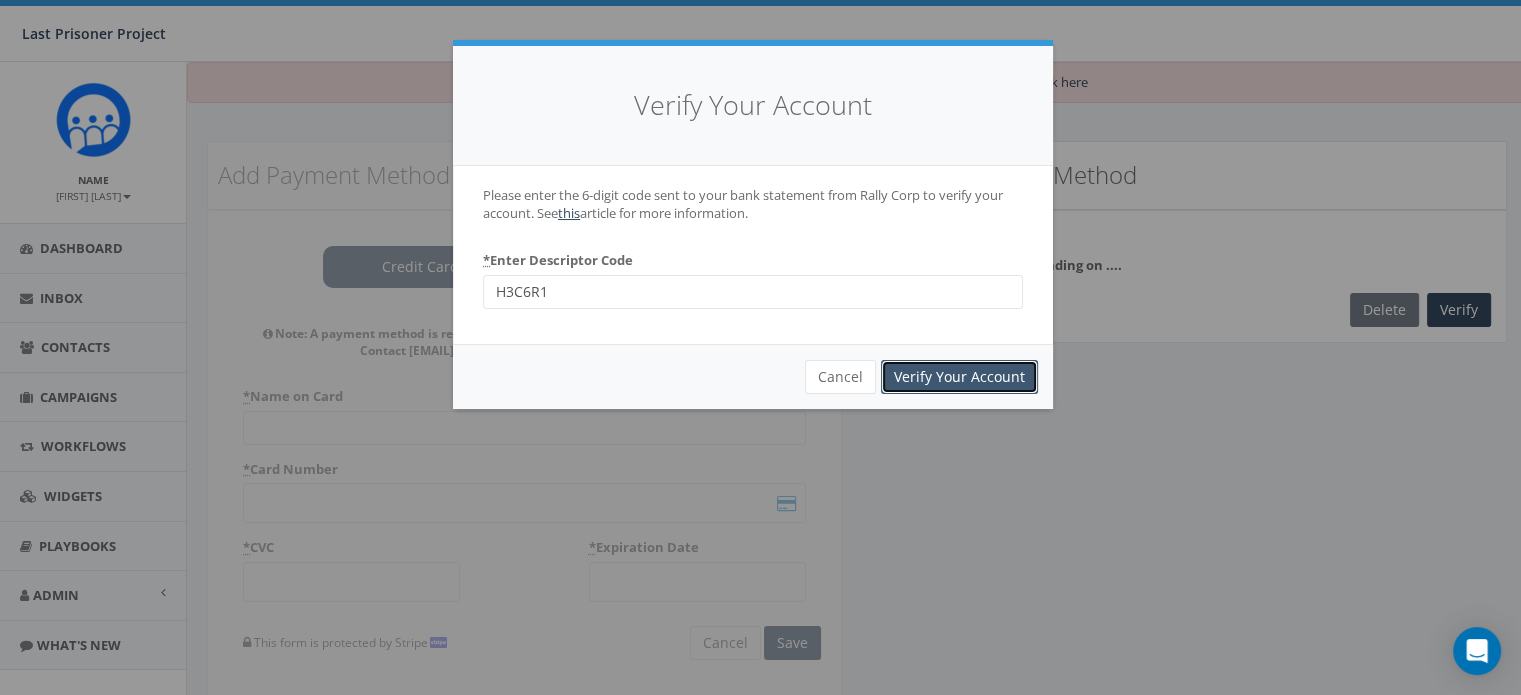 click on "Verify Your Account" at bounding box center [959, 377] 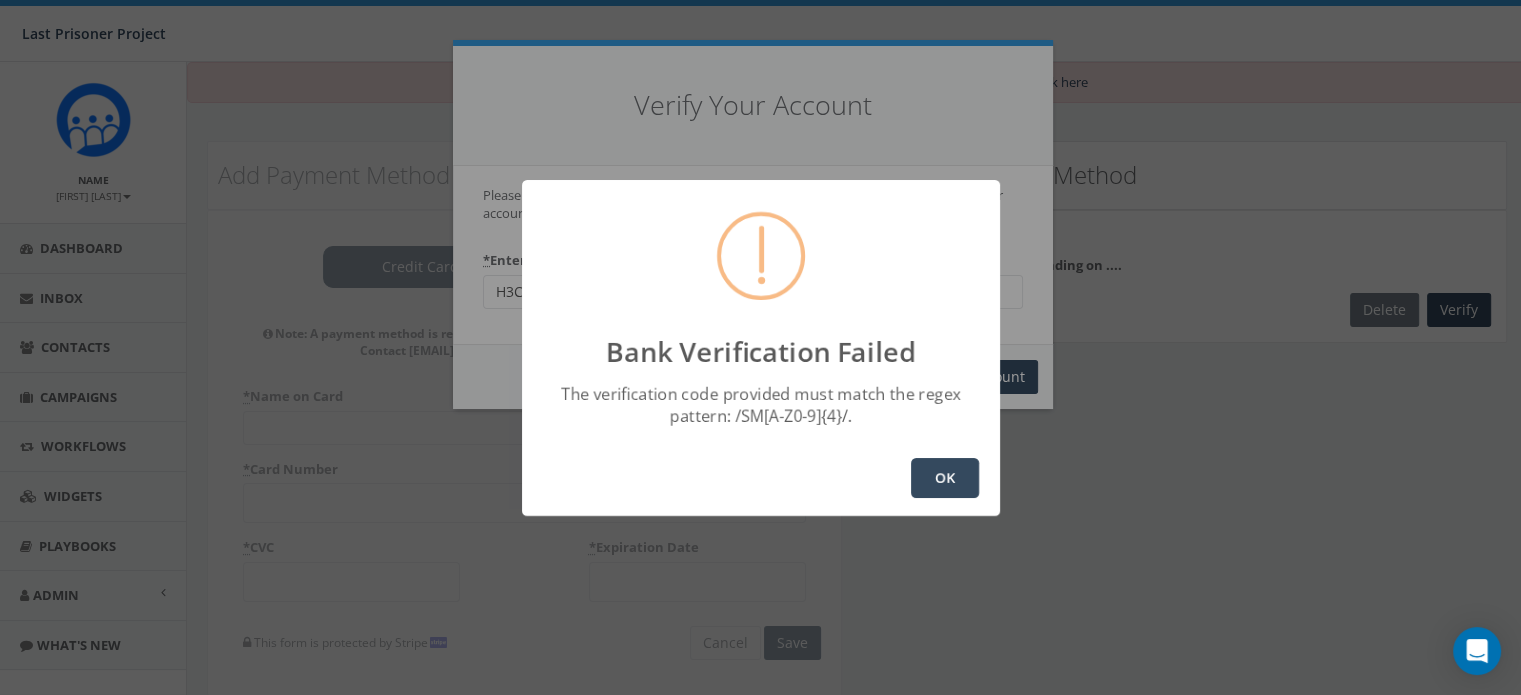 click on "OK" at bounding box center (945, 478) 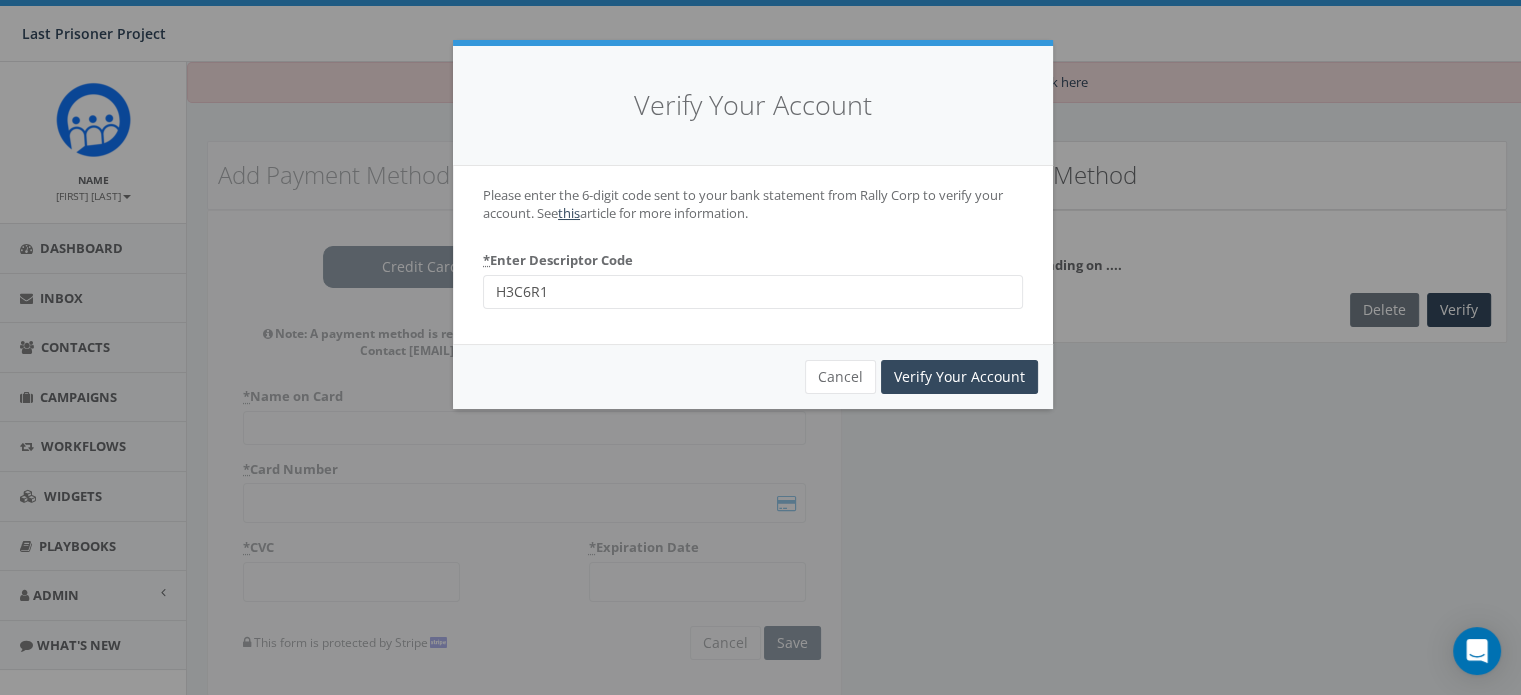 drag, startPoint x: 570, startPoint y: 282, endPoint x: 447, endPoint y: 266, distance: 124.036285 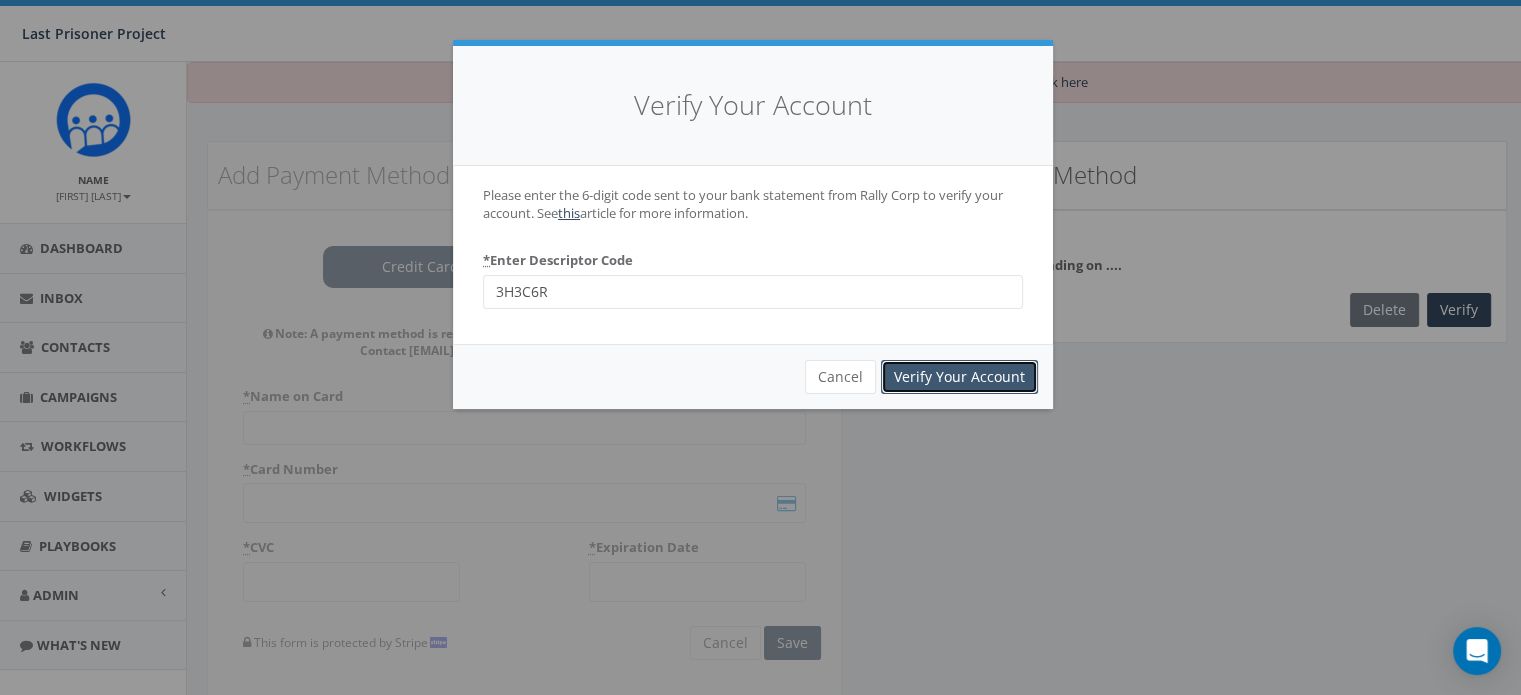 click on "Verify Your Account" at bounding box center (959, 377) 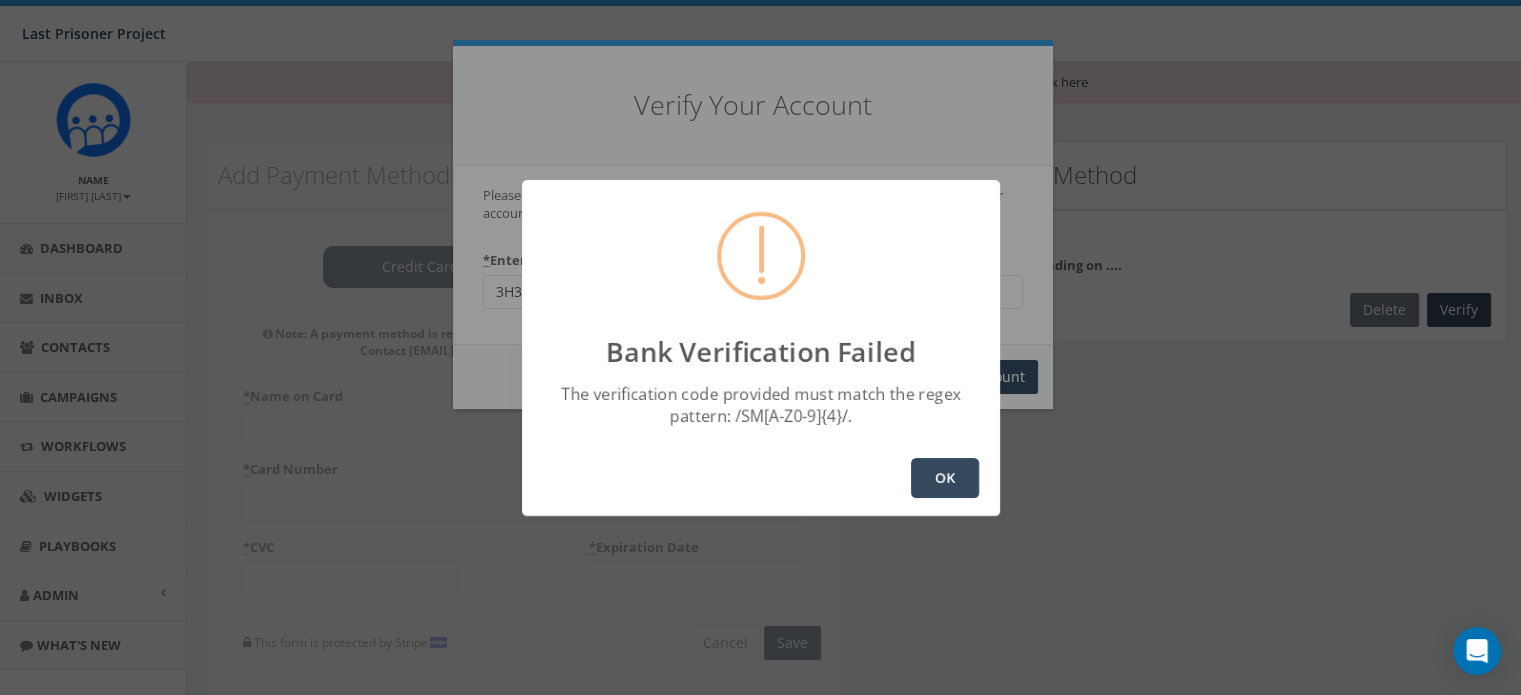 click on "OK" at bounding box center [945, 478] 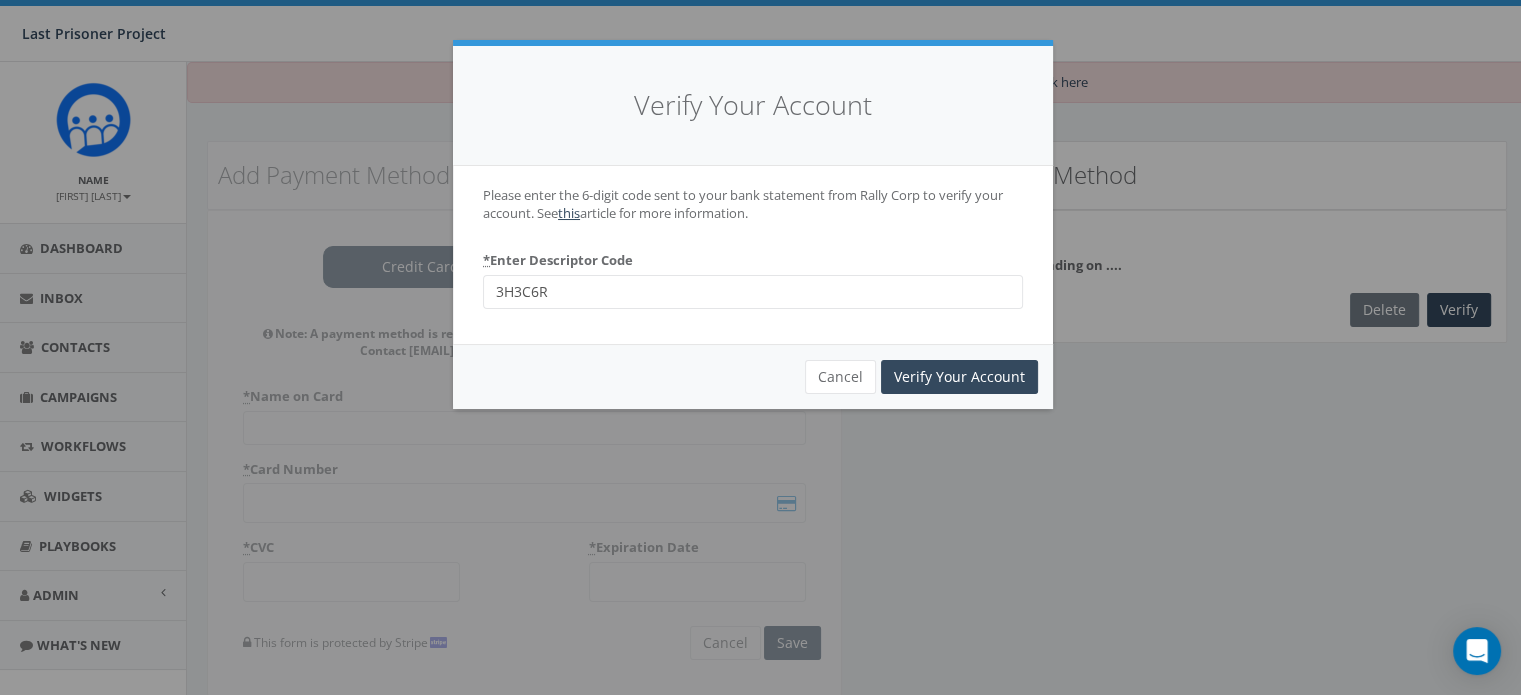 drag, startPoint x: 571, startPoint y: 288, endPoint x: 460, endPoint y: 260, distance: 114.47707 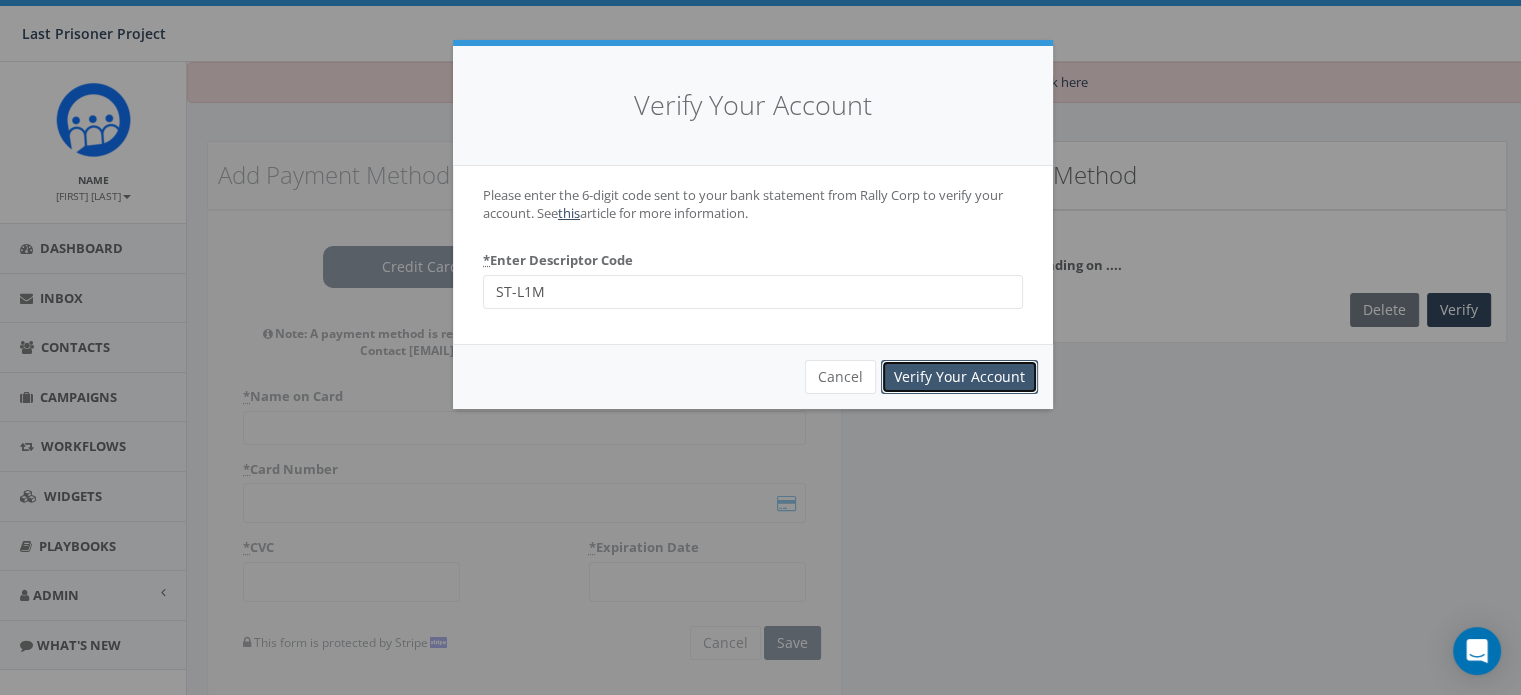 click on "Verify Your Account" at bounding box center [959, 377] 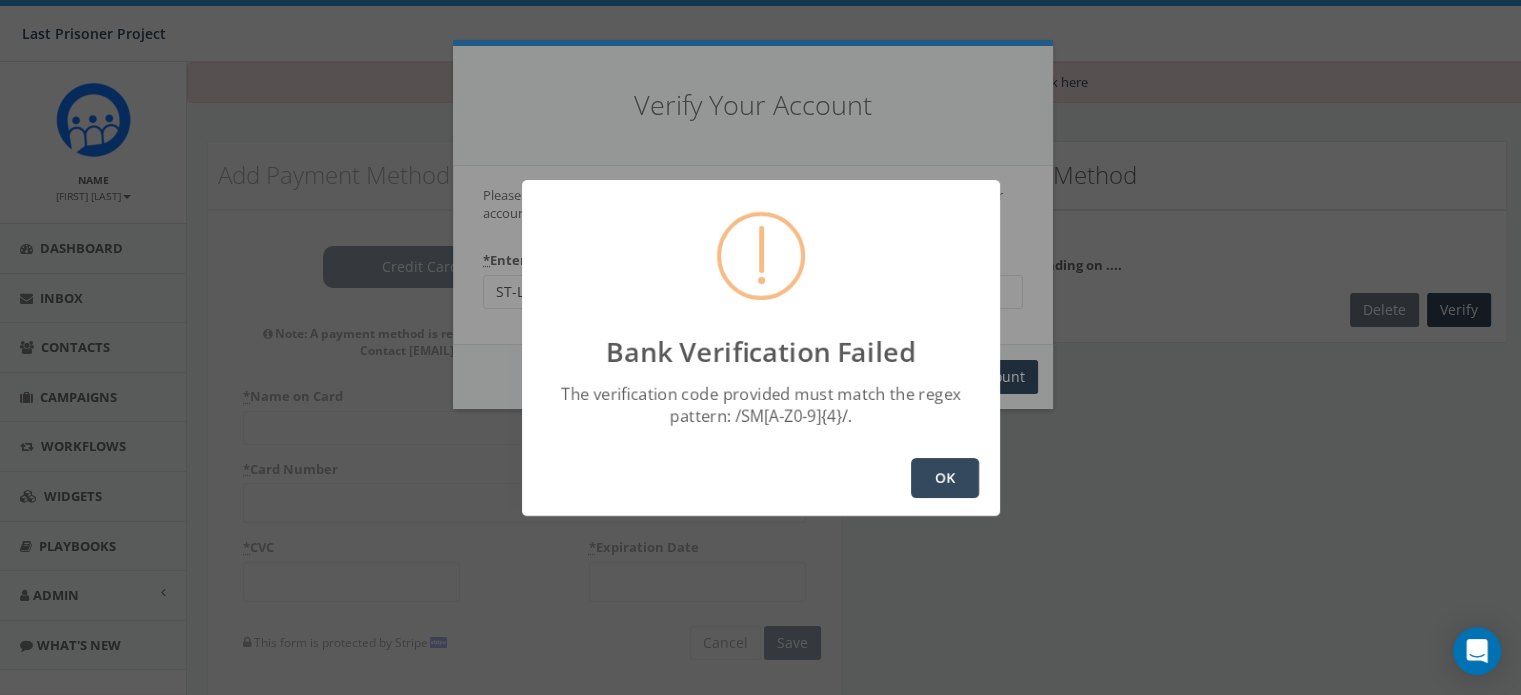 click on "OK" at bounding box center (945, 478) 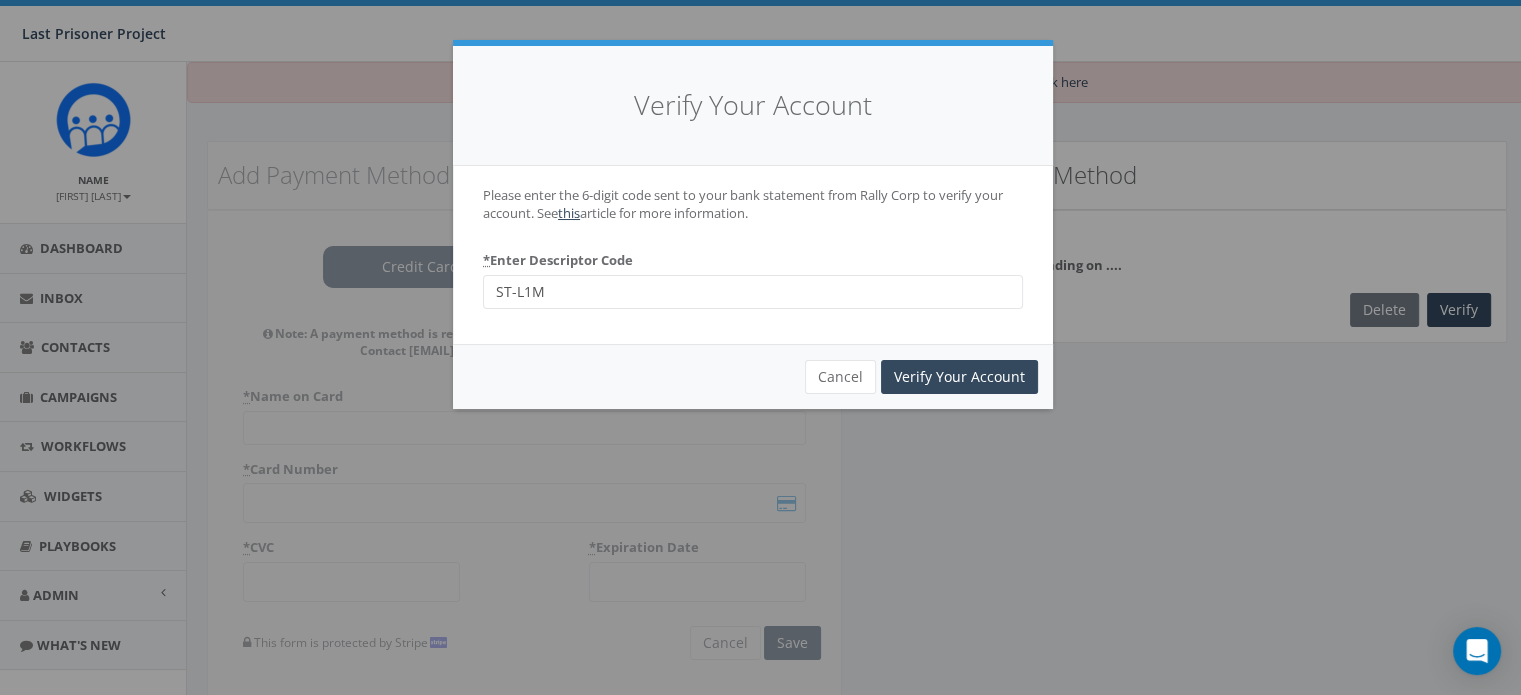 drag, startPoint x: 558, startPoint y: 285, endPoint x: 476, endPoint y: 274, distance: 82.73451 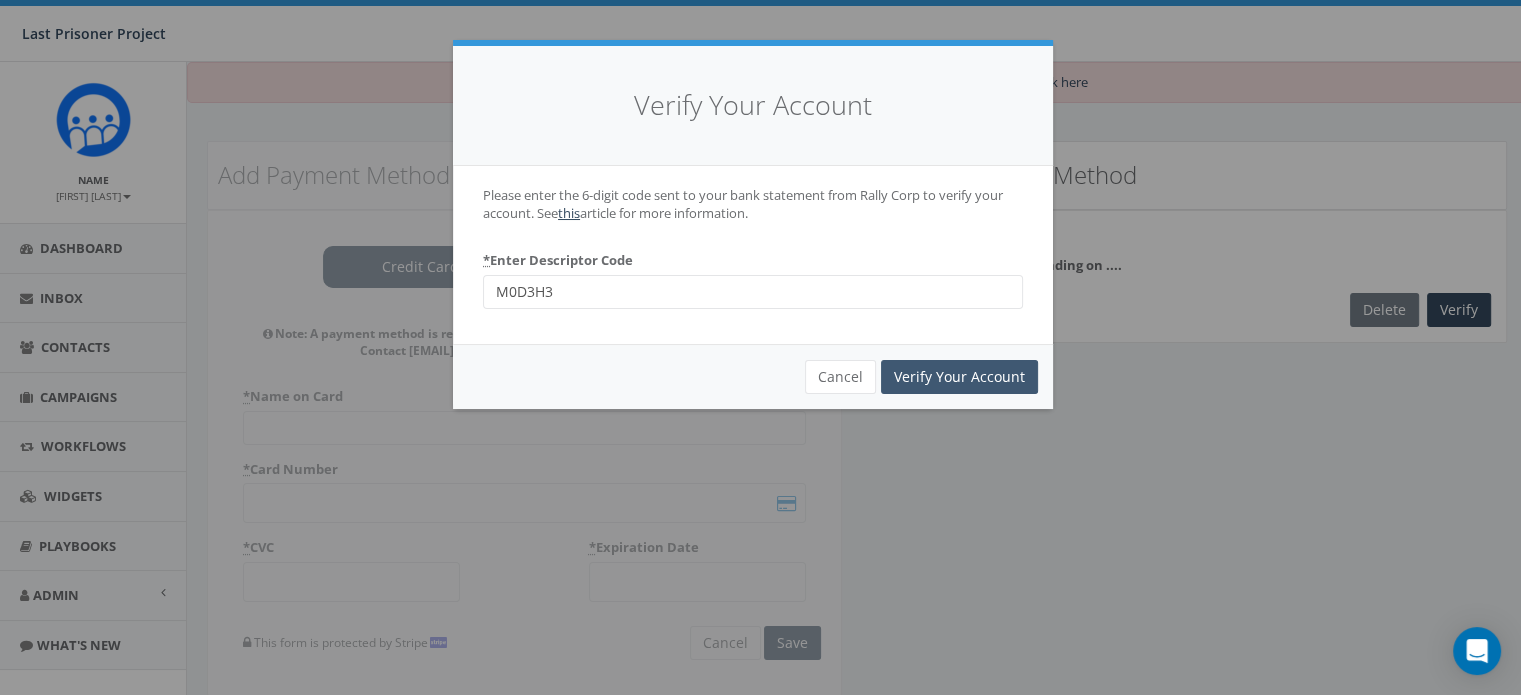 type on "M0D3H3" 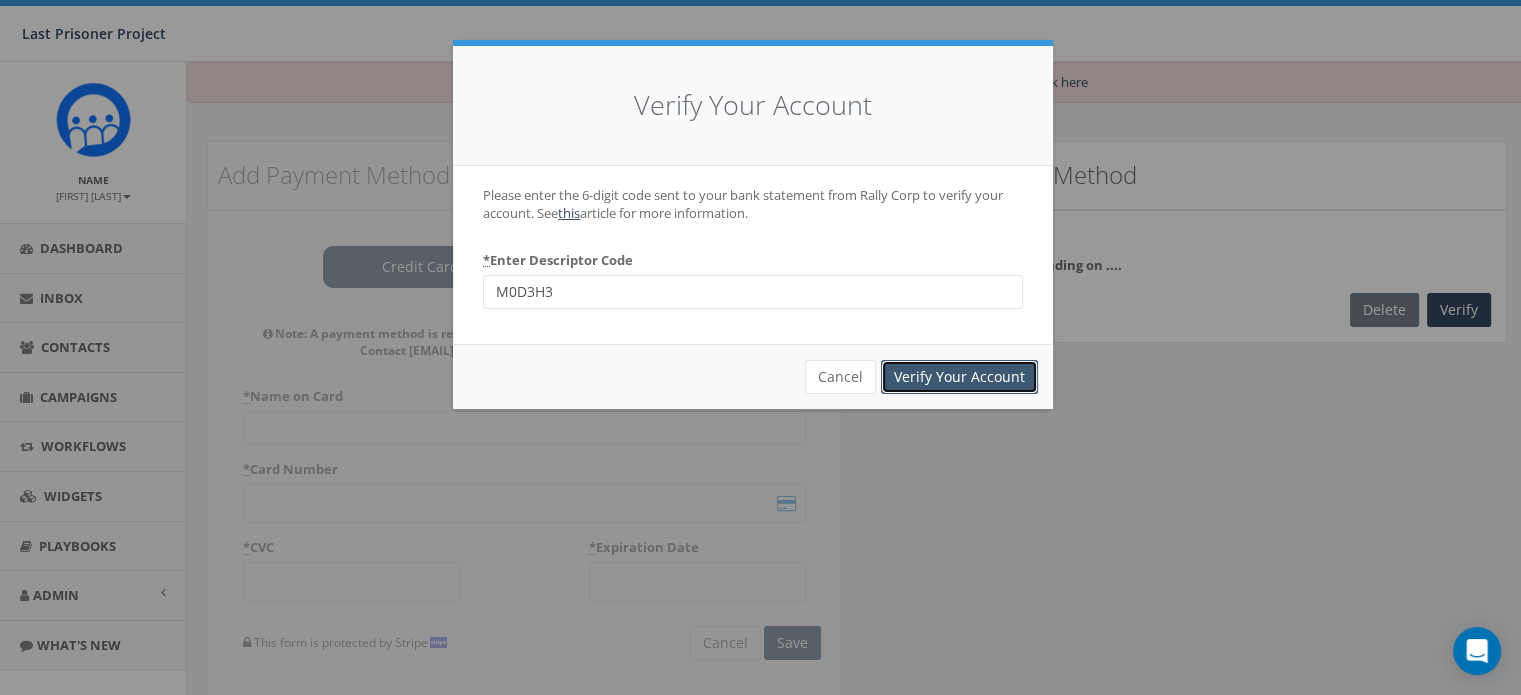 click on "Verify Your Account" at bounding box center (959, 377) 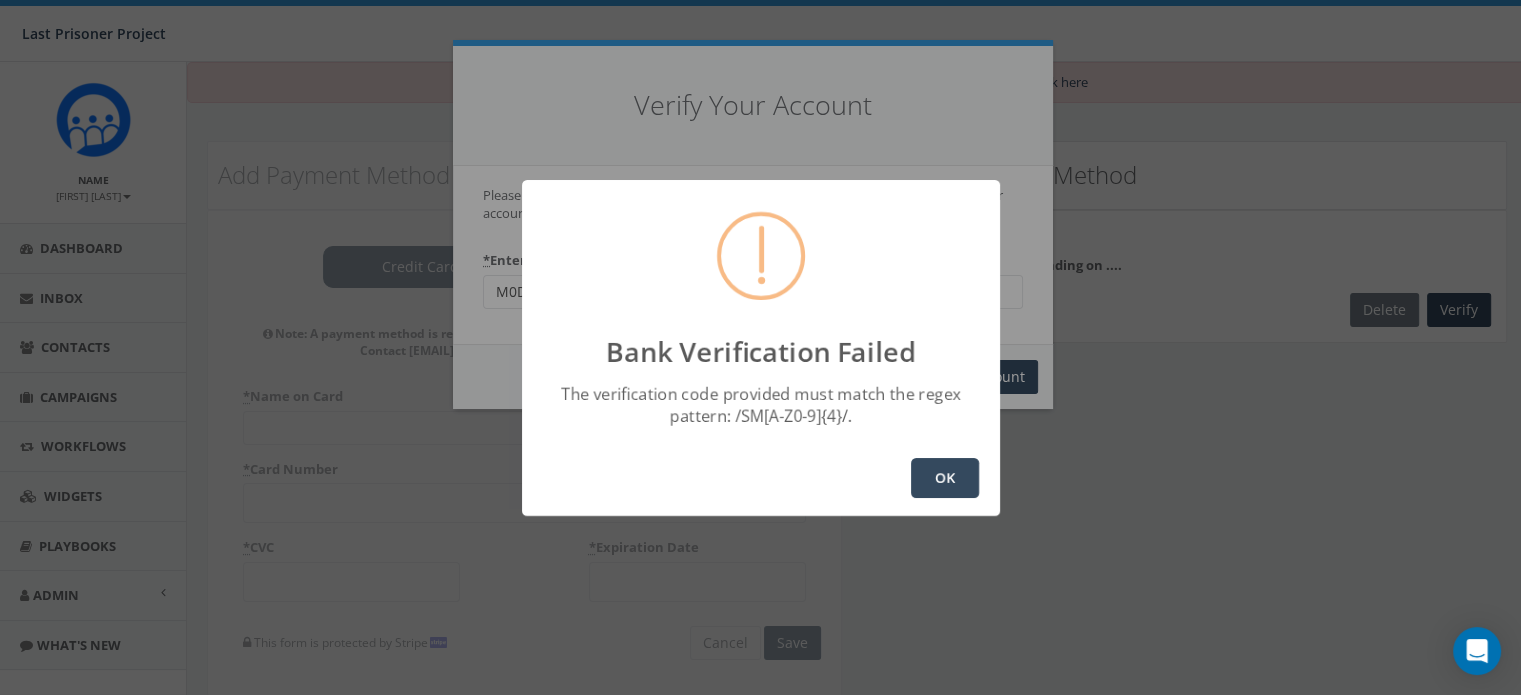 click on "OK" at bounding box center [945, 478] 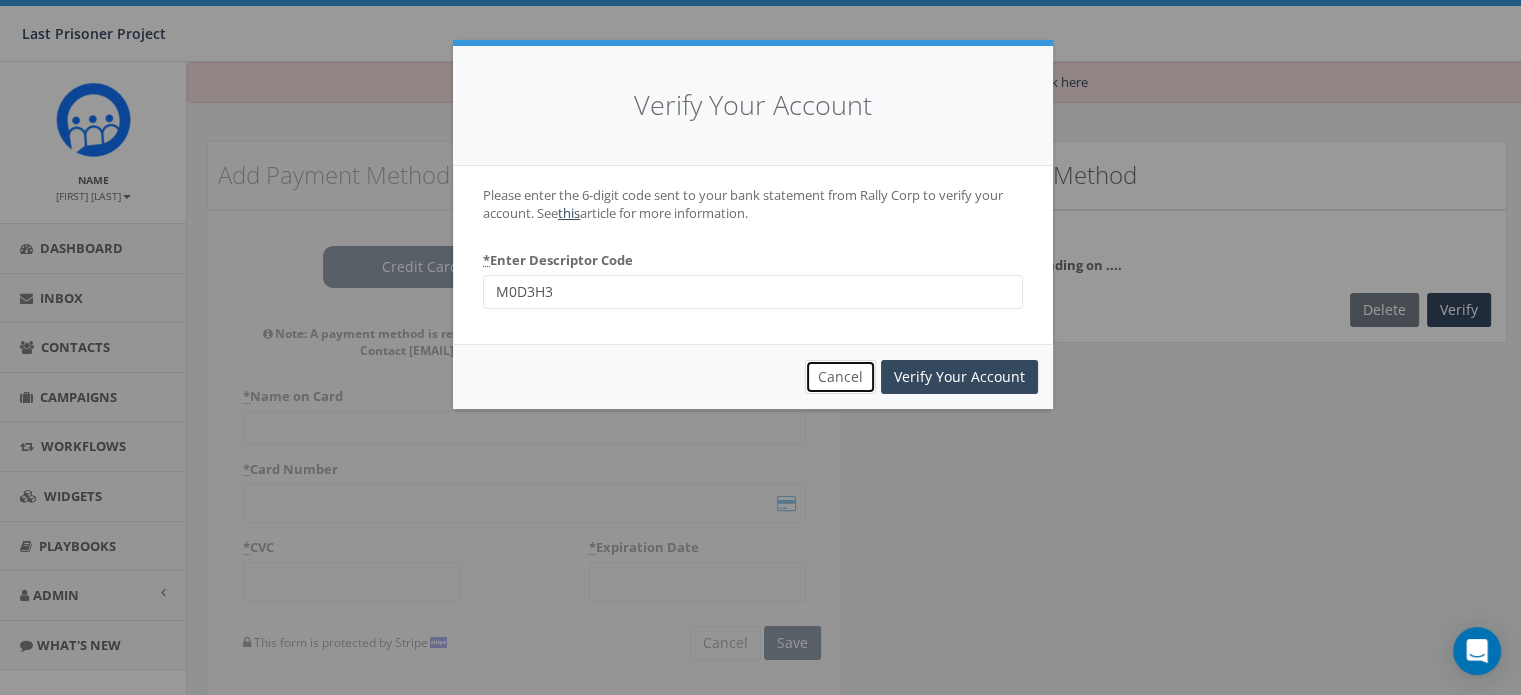 click on "Cancel" at bounding box center [840, 377] 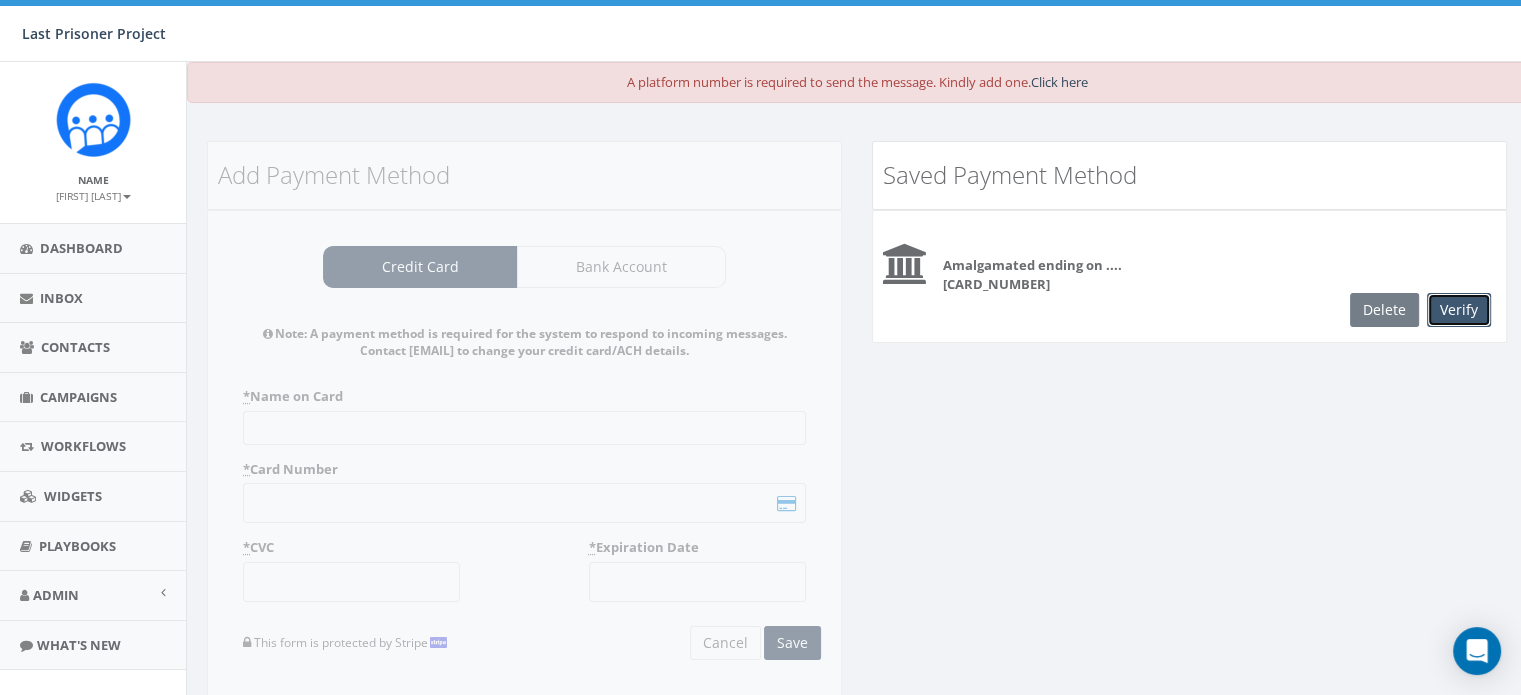 click on "Verify" at bounding box center (1459, 310) 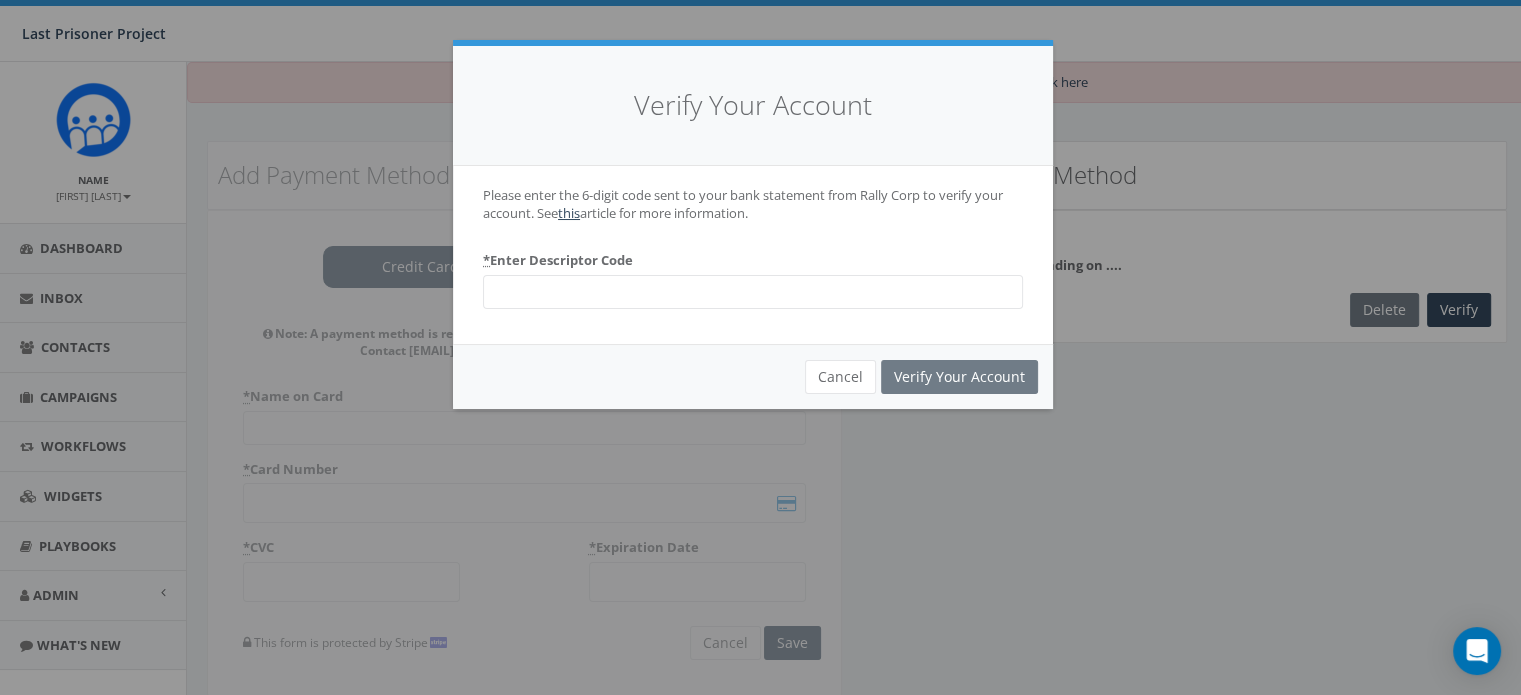 click at bounding box center (753, 292) 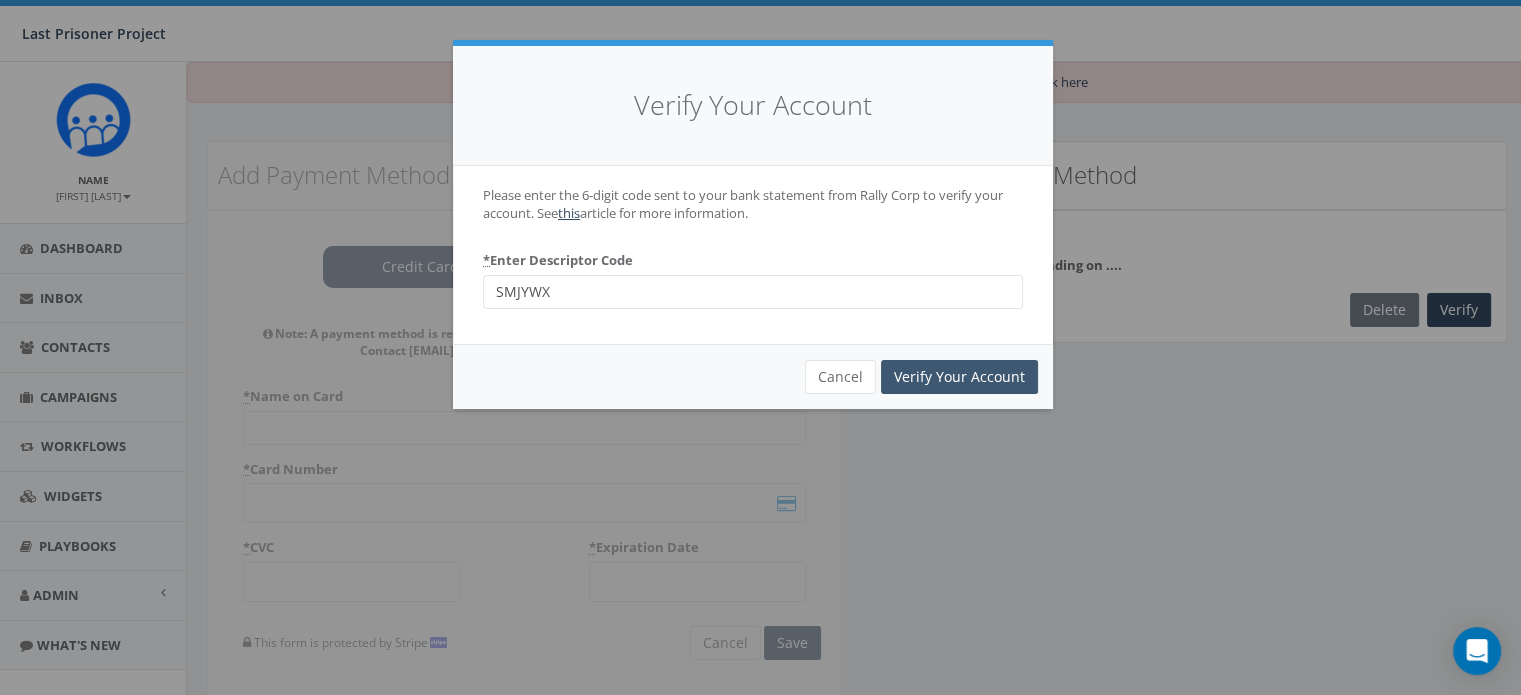 type on "SMJYWX" 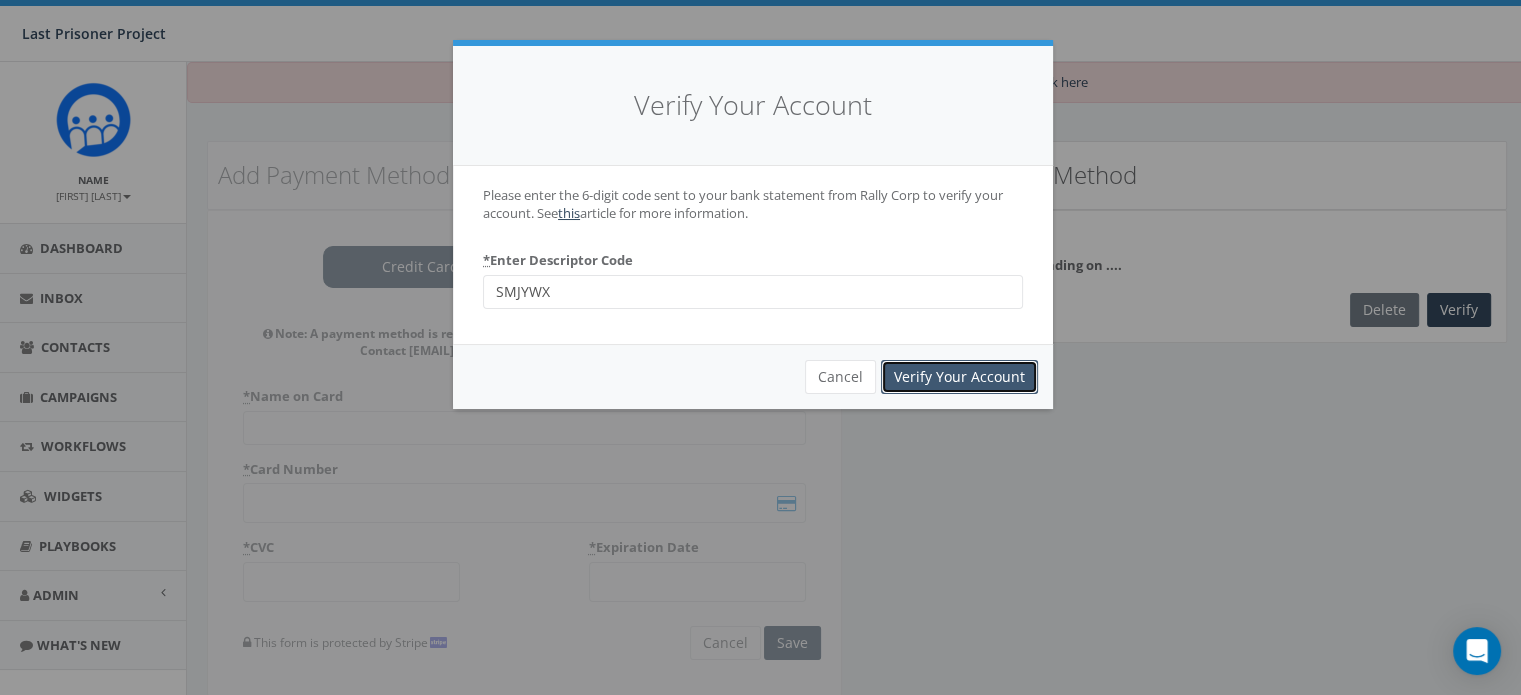 click on "Verify Your Account" at bounding box center (959, 377) 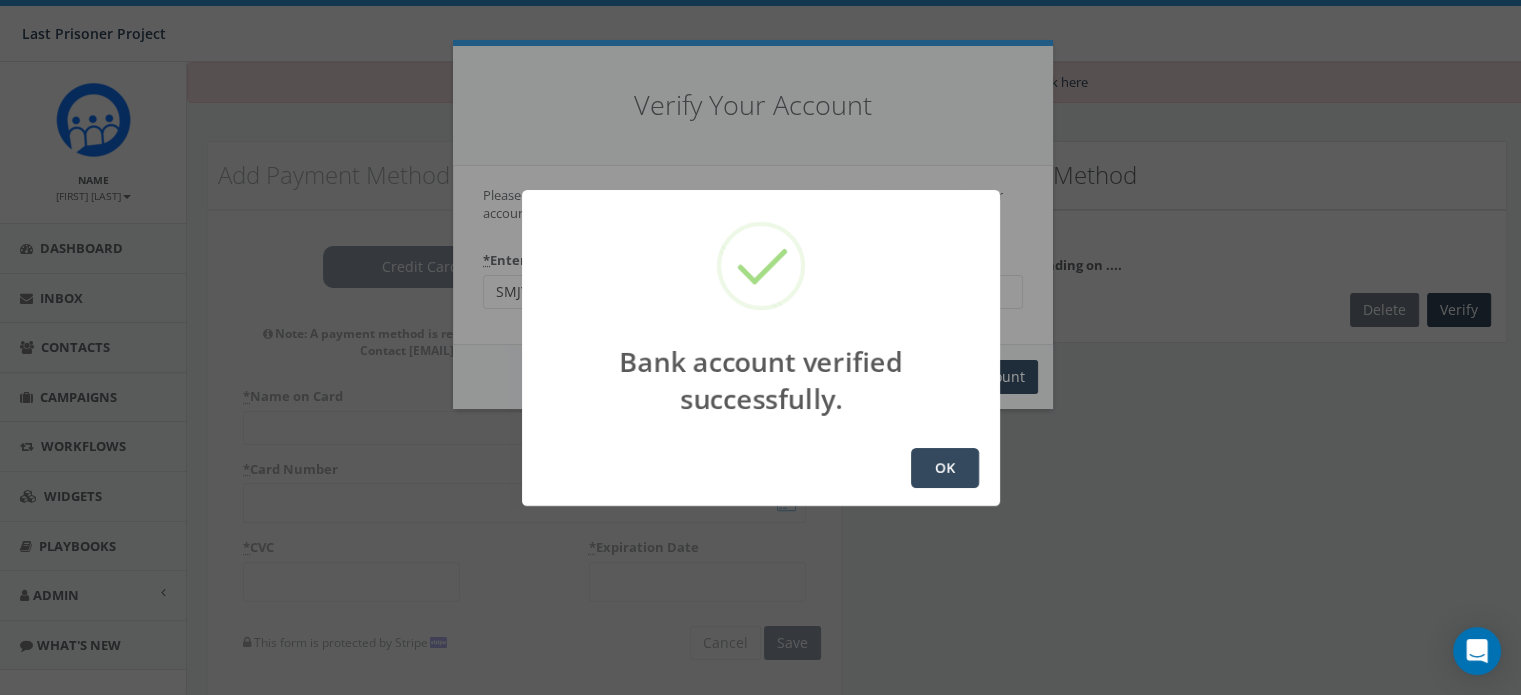 click on "OK" at bounding box center (945, 468) 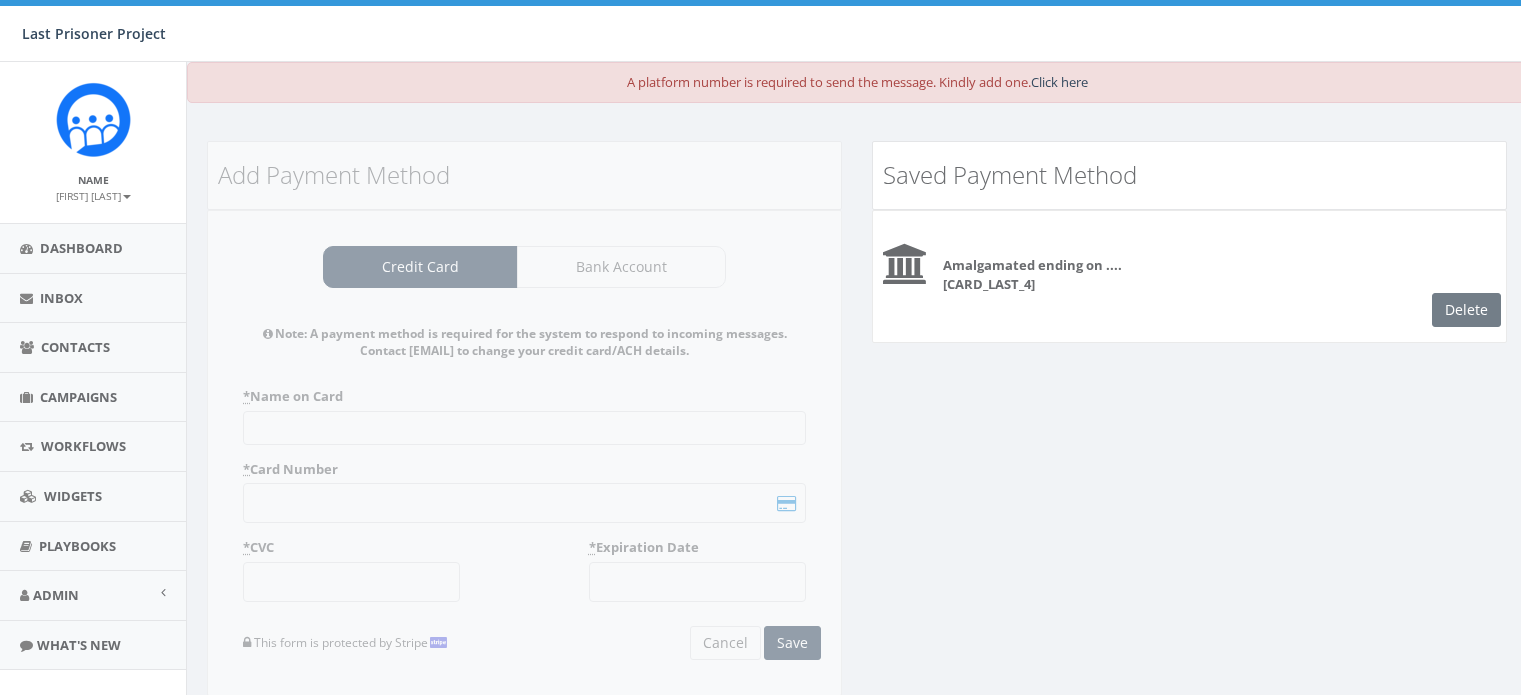 scroll, scrollTop: 0, scrollLeft: 0, axis: both 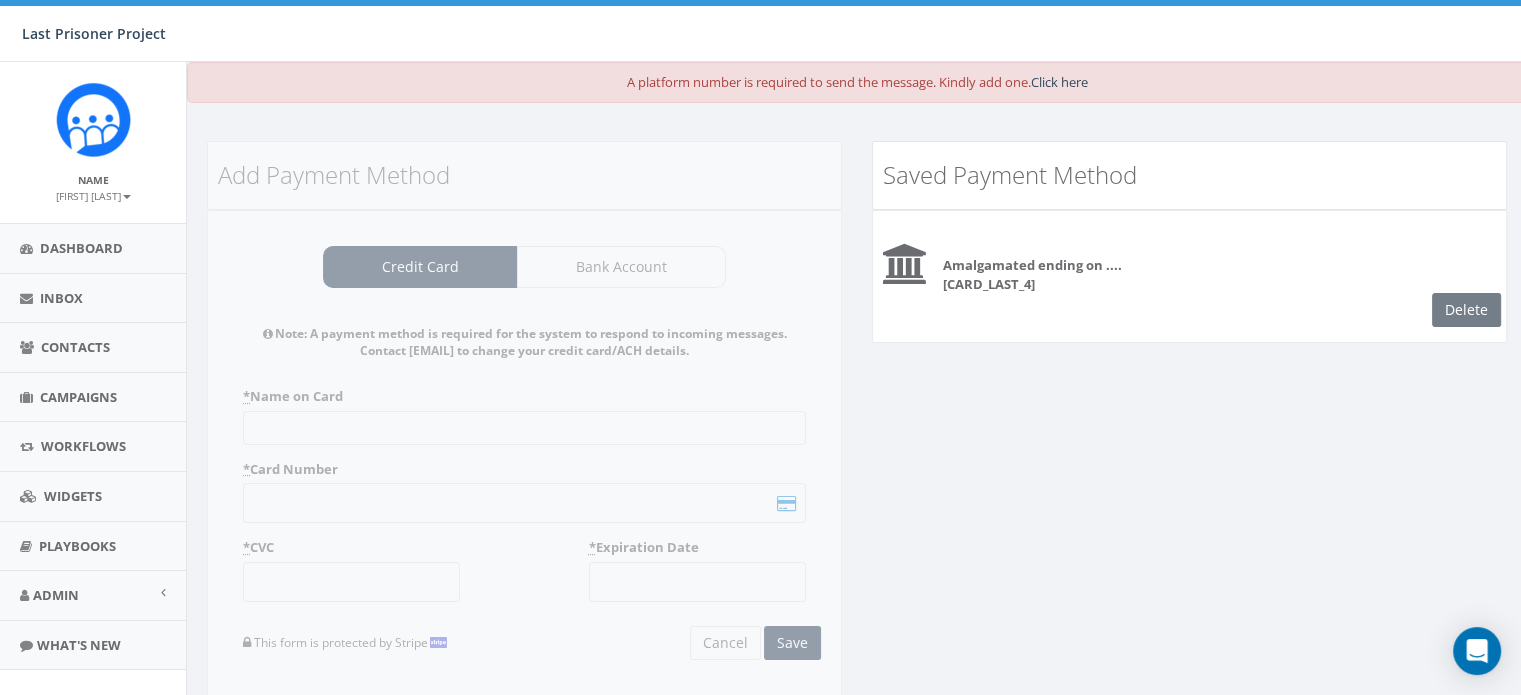 click on "Add Payment Method Credit Card Bank Account   Note: A payment method is required for the system to respond to incoming messages.  Contact [EMAIL] to change your credit card/ACH details. *  Name on Card  *  Card Number *  CVC *  Expiration Date                                           This form is protected by Stripe Cancel   Save   Note: A payment method is required for the system to respond to incoming messages.  Contact [EMAIL] to change your credit card/ACH details. *  Bank Name *  Account Type Individual Company *  Account Number Only numbers are allowed and must be at least 12 digits long. *  Routing Number Only numbers are allowed and must be 9 digits long.   This form is protected by Stripe Cancel   Save" at bounding box center (524, 431) 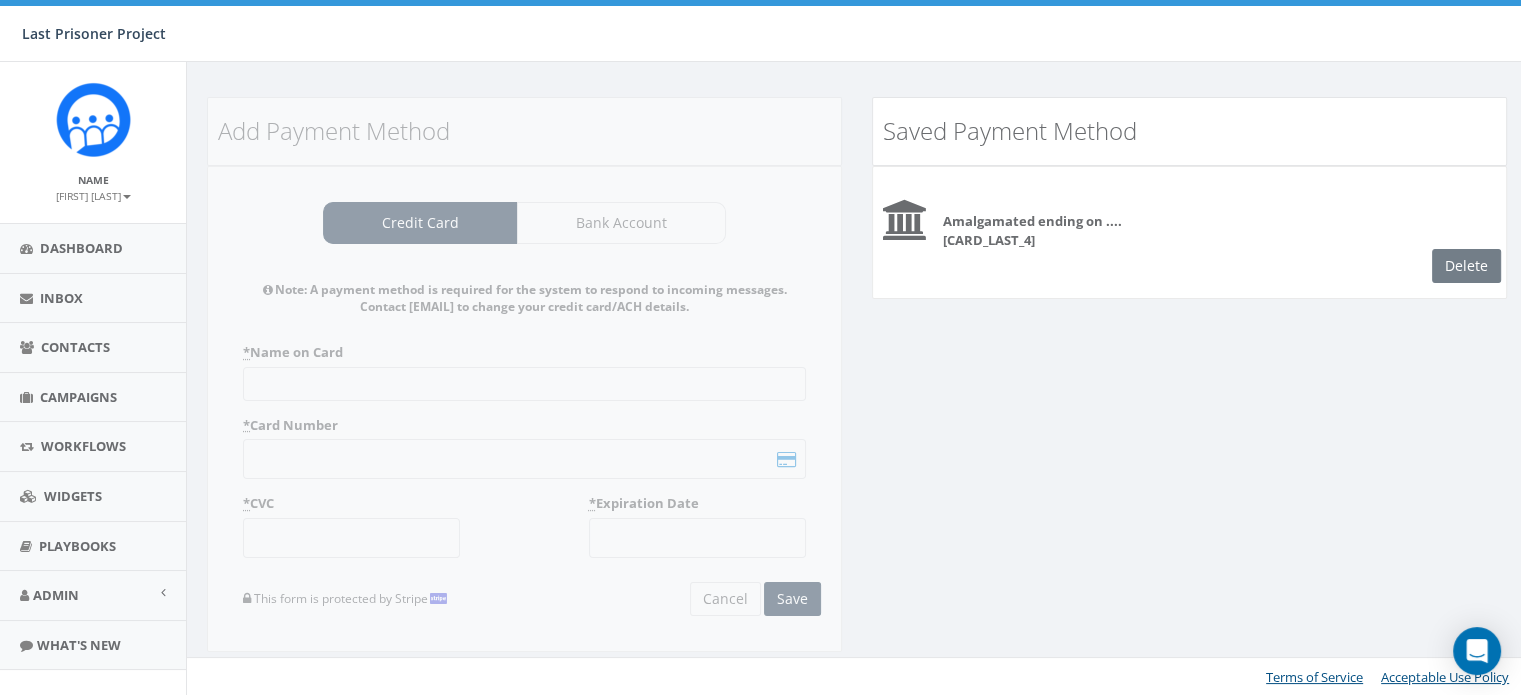 scroll, scrollTop: 0, scrollLeft: 0, axis: both 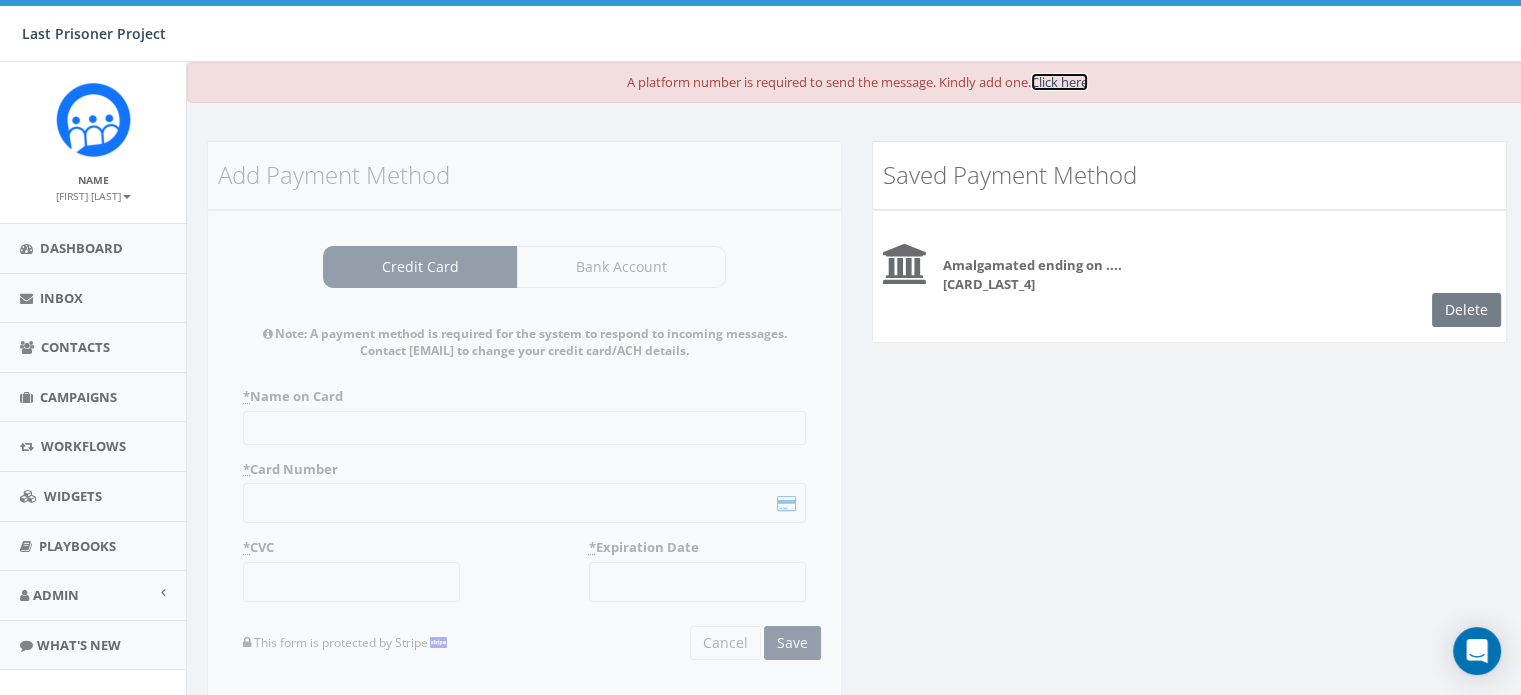 click on "Click here" at bounding box center [1059, 82] 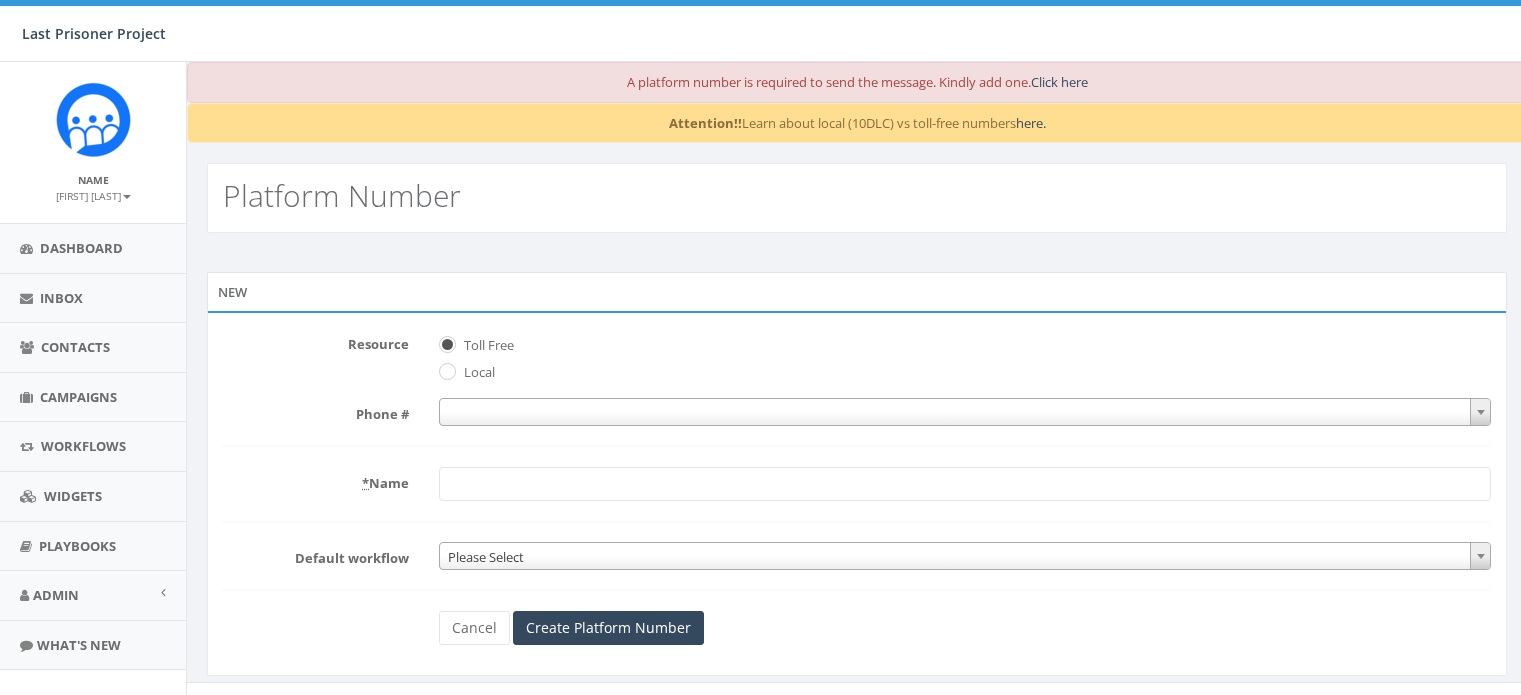 scroll, scrollTop: 0, scrollLeft: 0, axis: both 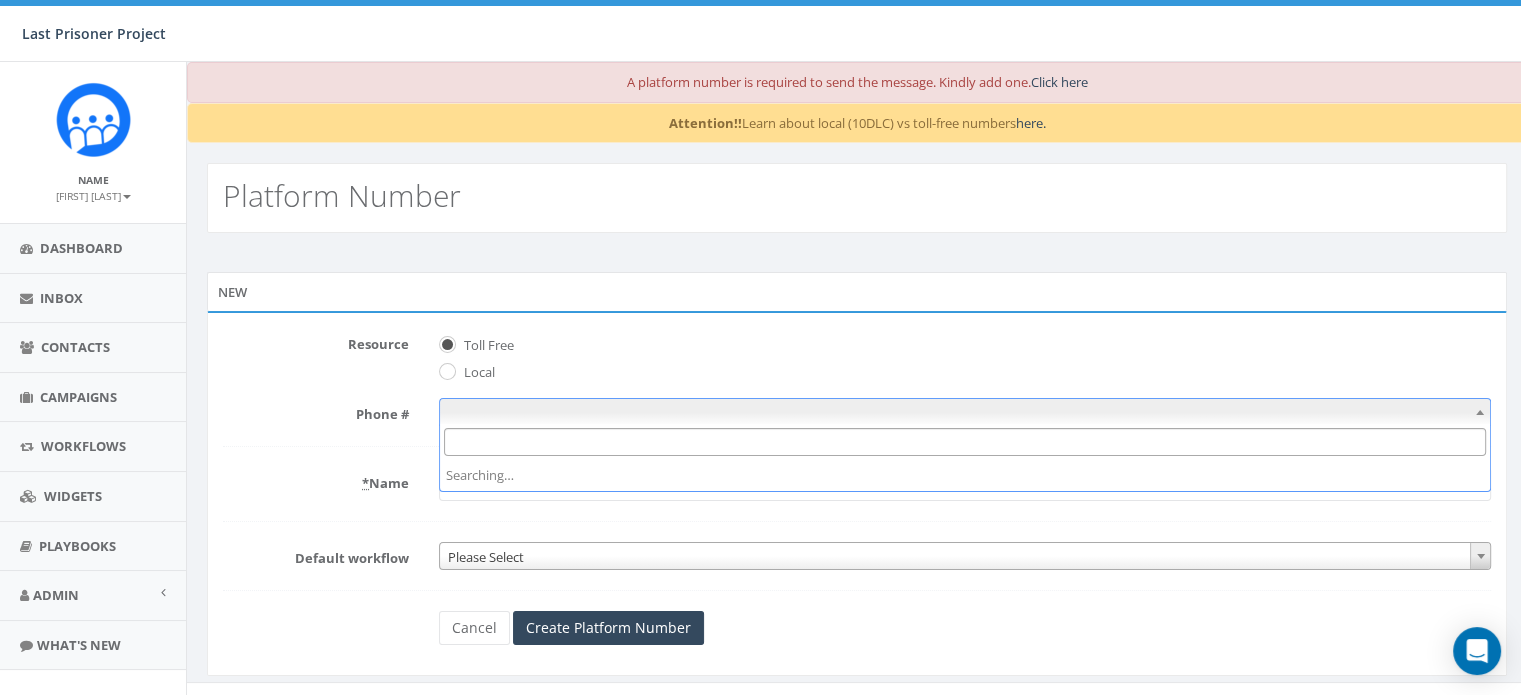 click at bounding box center [965, 412] 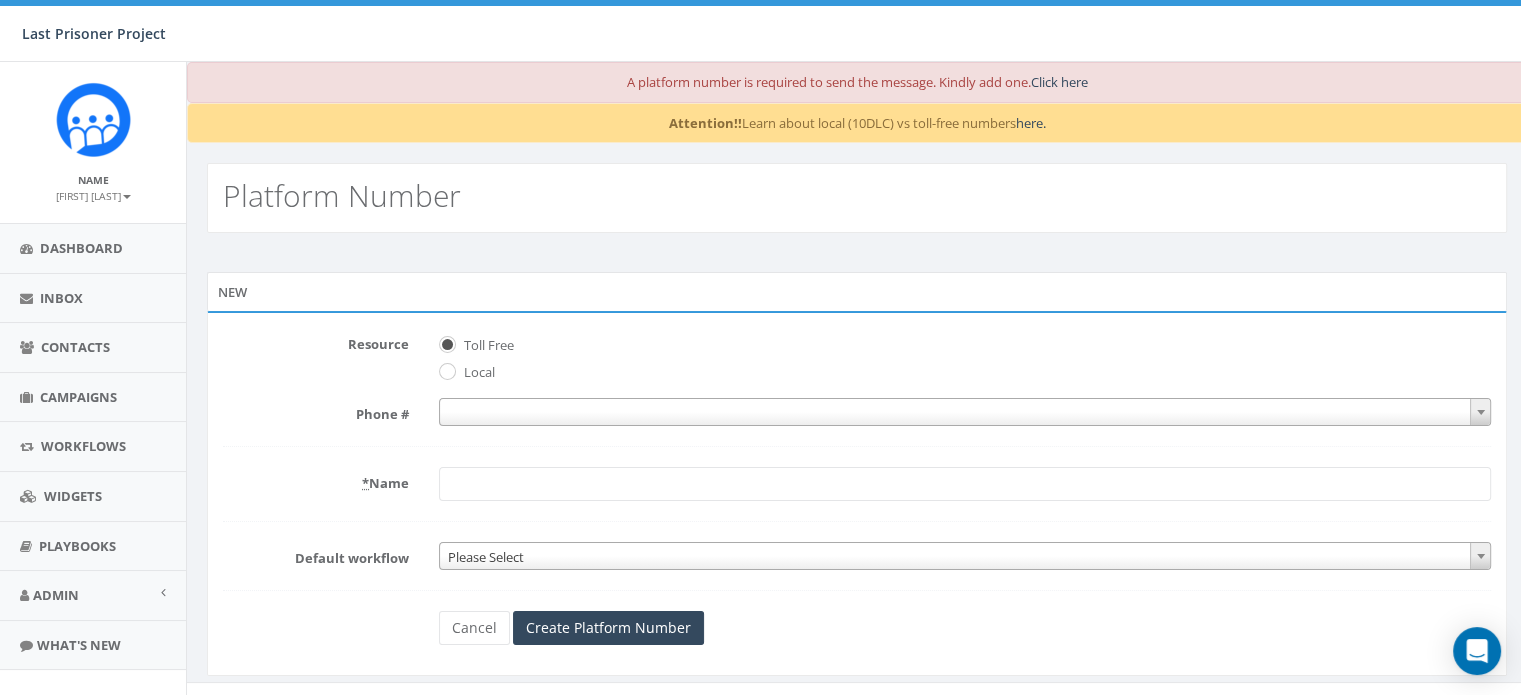 click on "Toll Free" at bounding box center (965, 342) 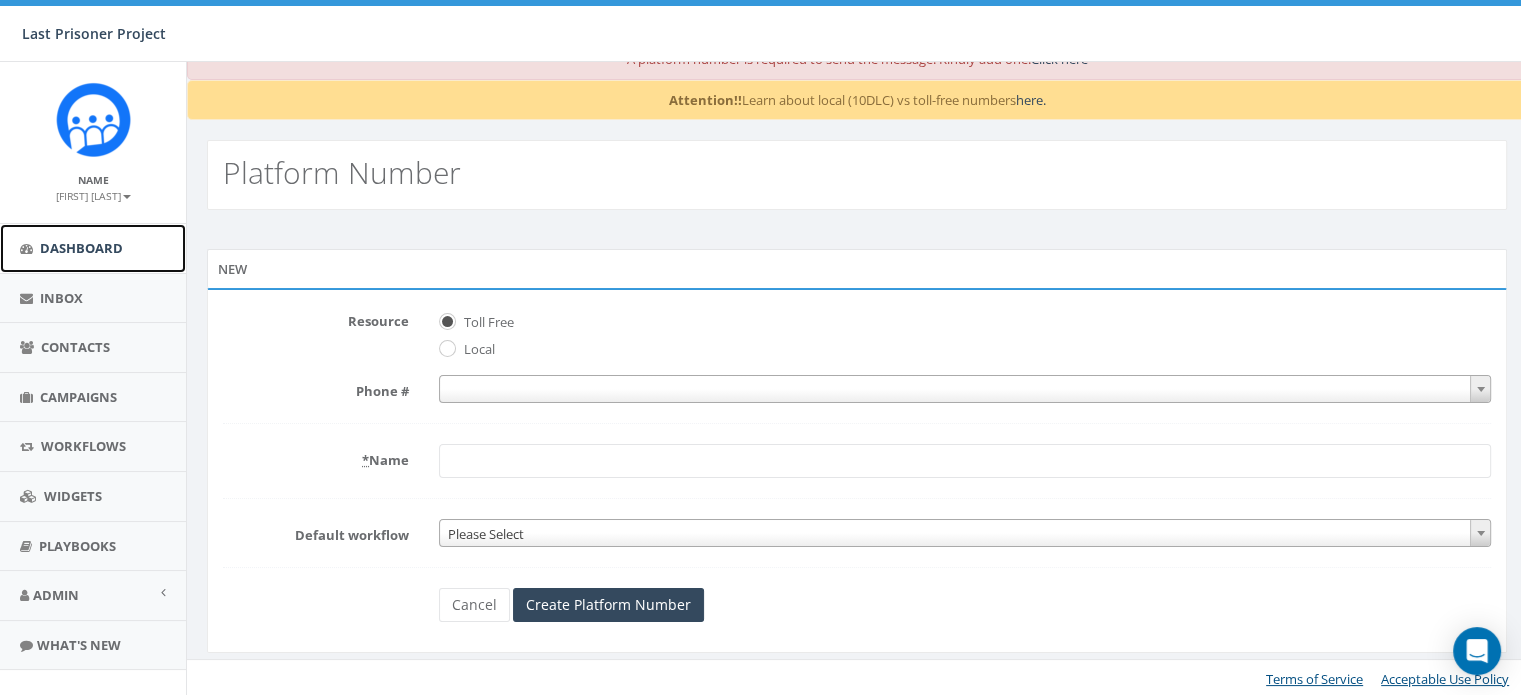 click on "Dashboard" at bounding box center (81, 248) 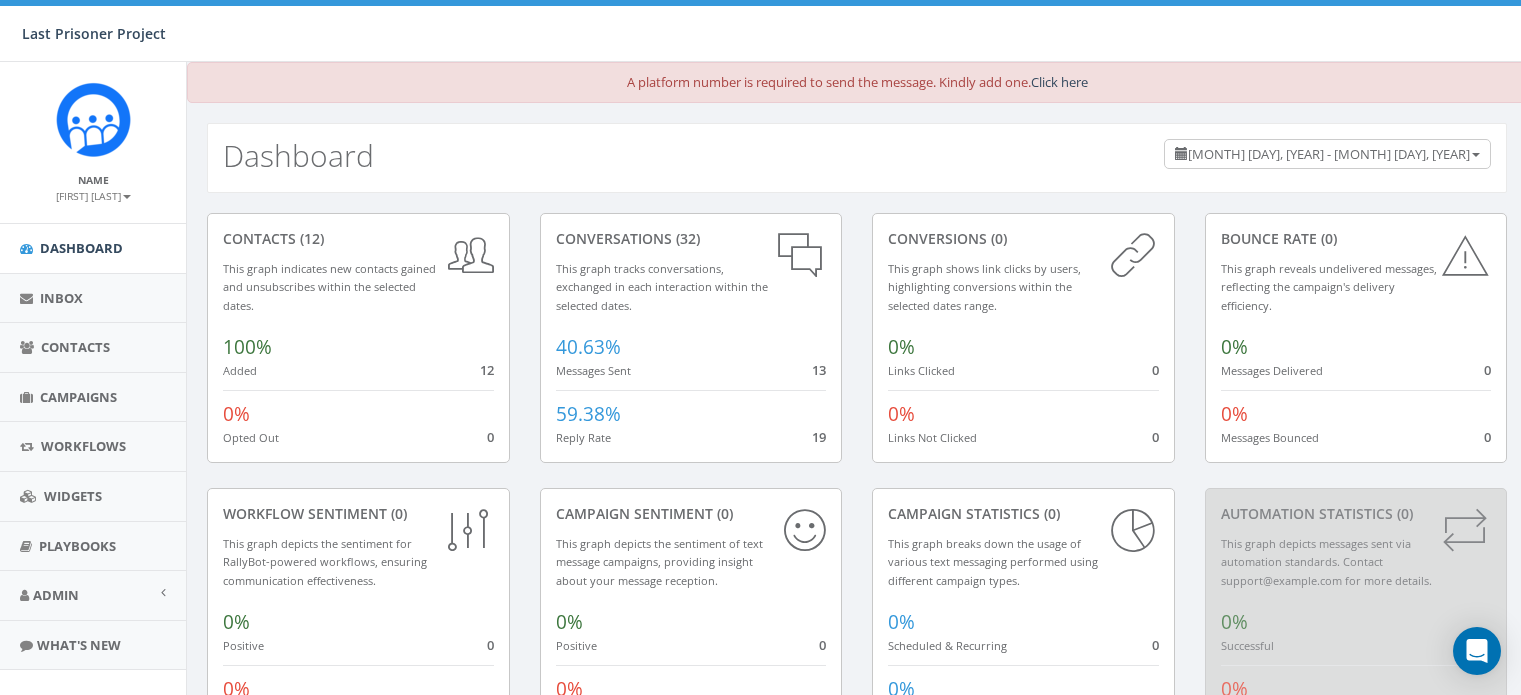 scroll, scrollTop: 0, scrollLeft: 0, axis: both 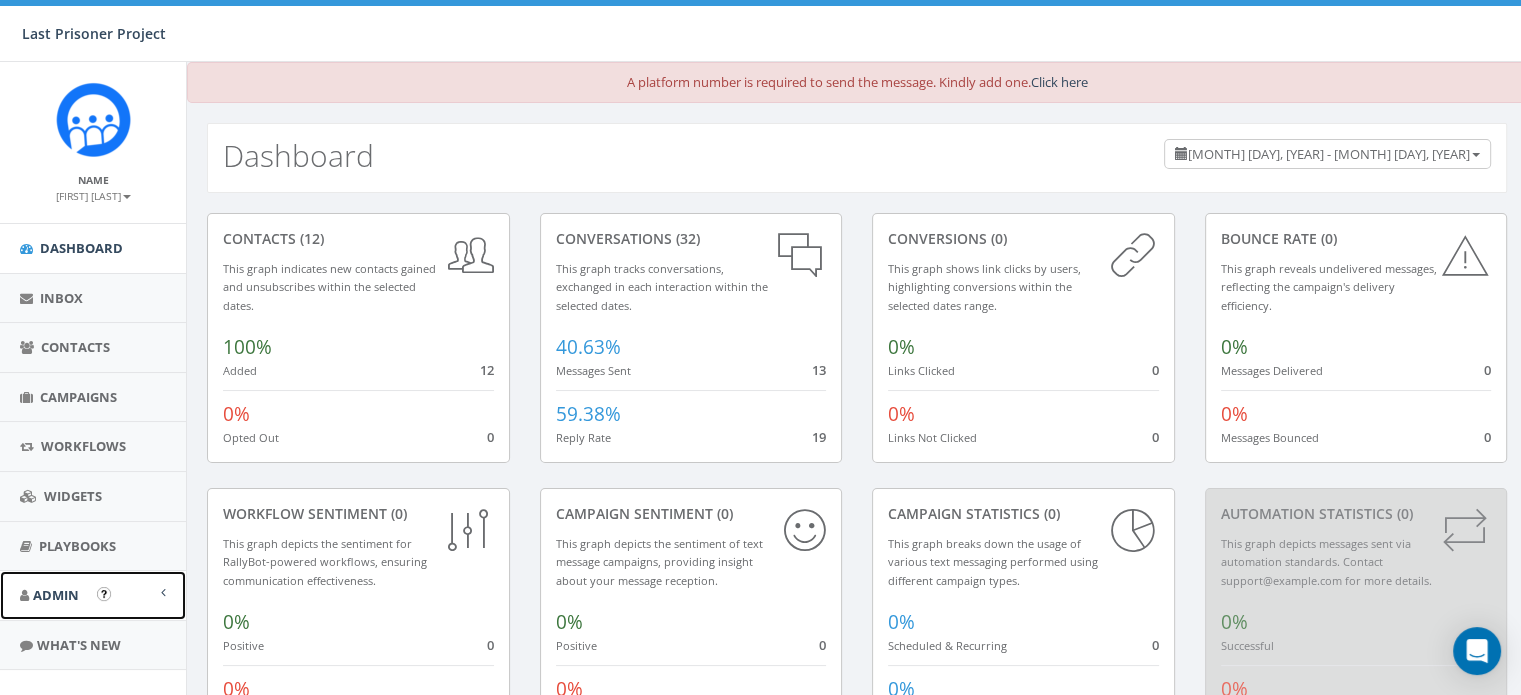 click on "Admin" at bounding box center (56, 595) 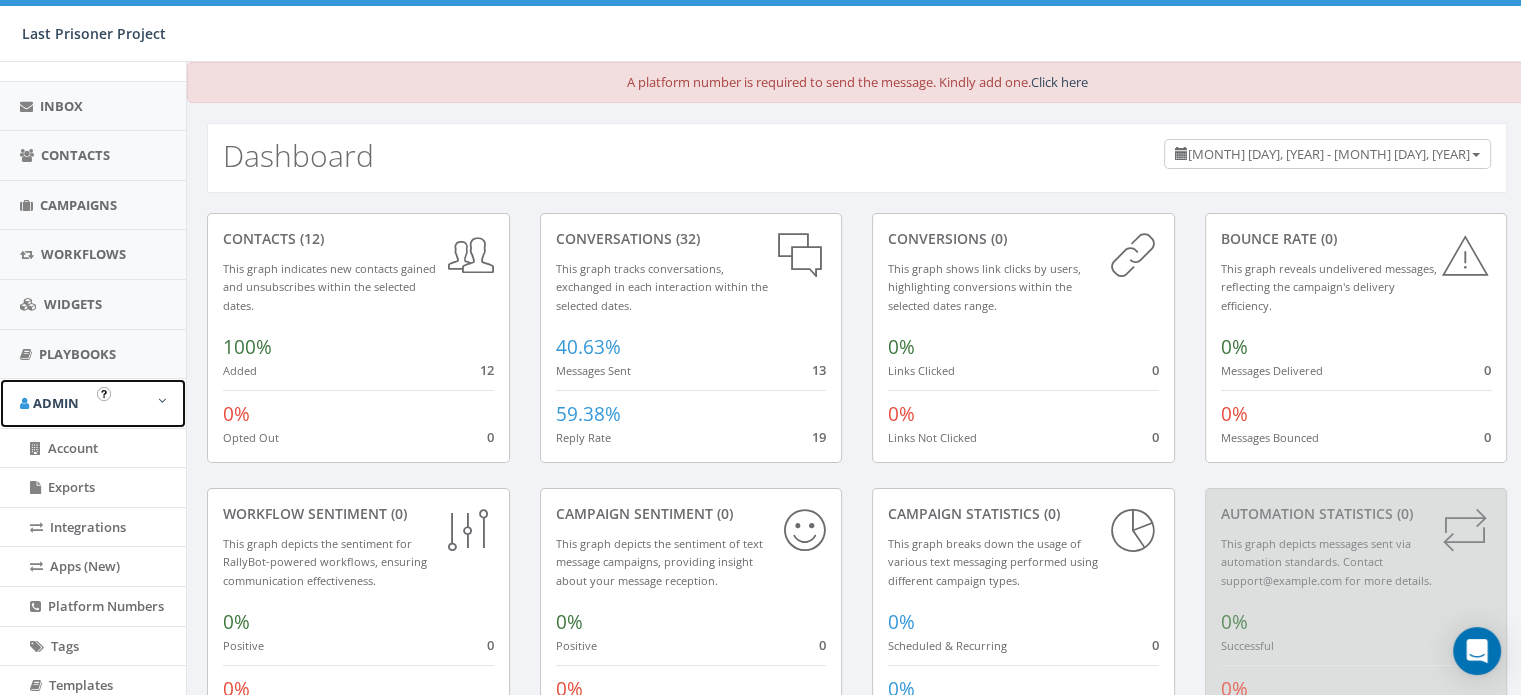 scroll, scrollTop: 200, scrollLeft: 0, axis: vertical 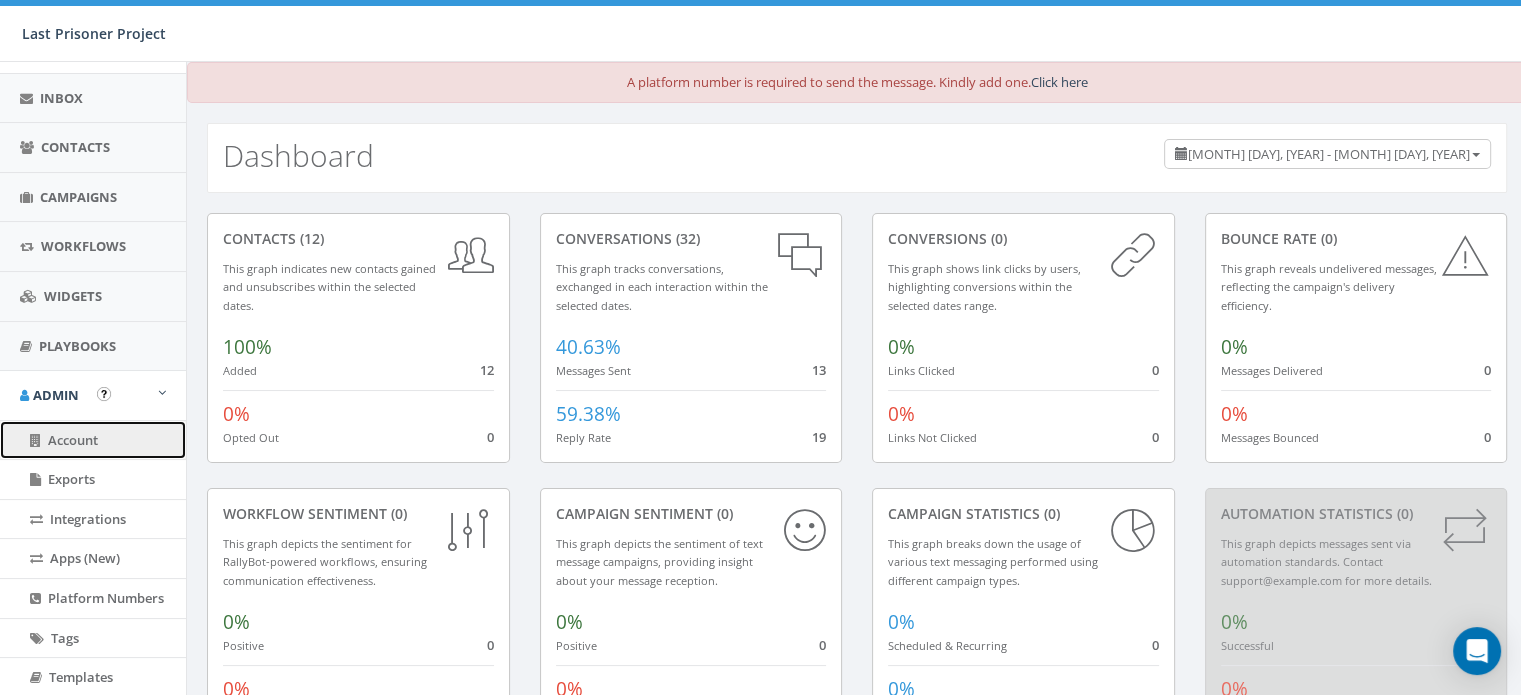 click on "Account" at bounding box center (93, 440) 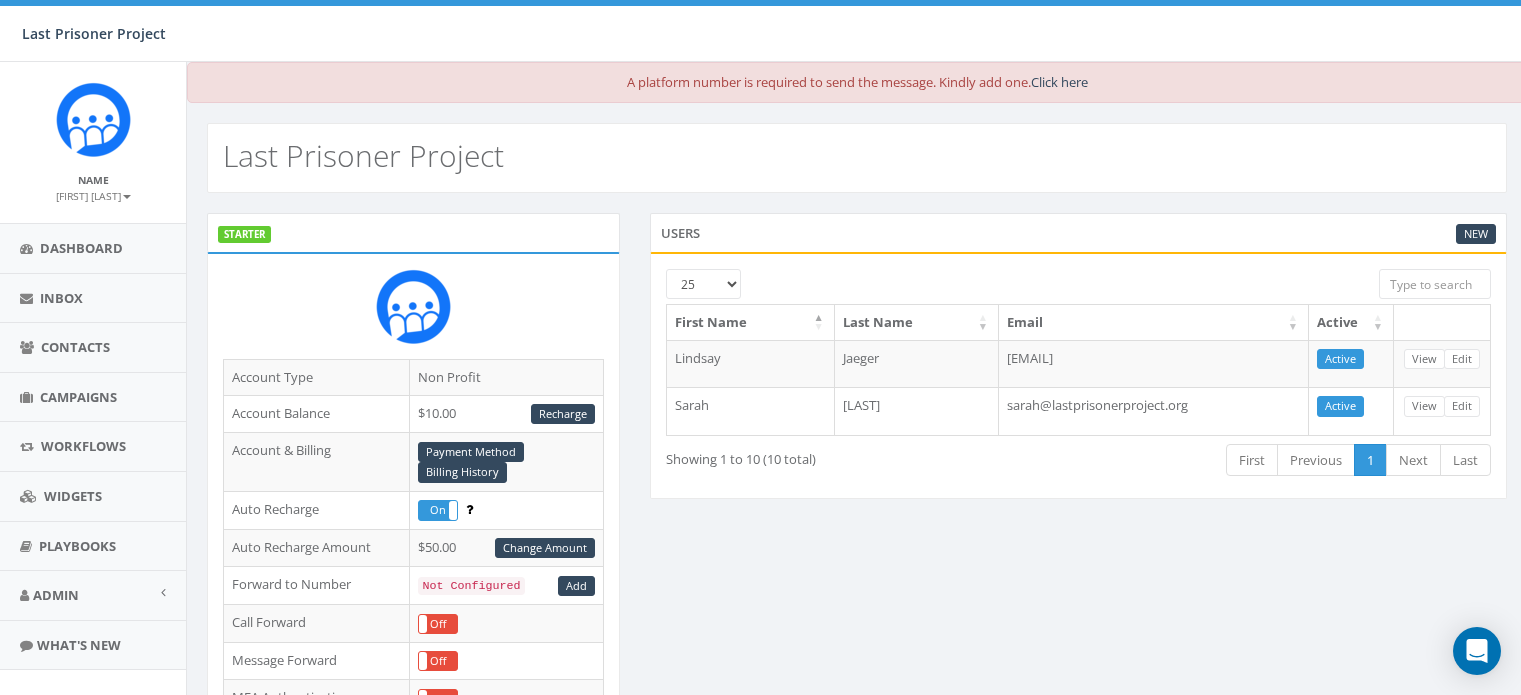 scroll, scrollTop: 0, scrollLeft: 0, axis: both 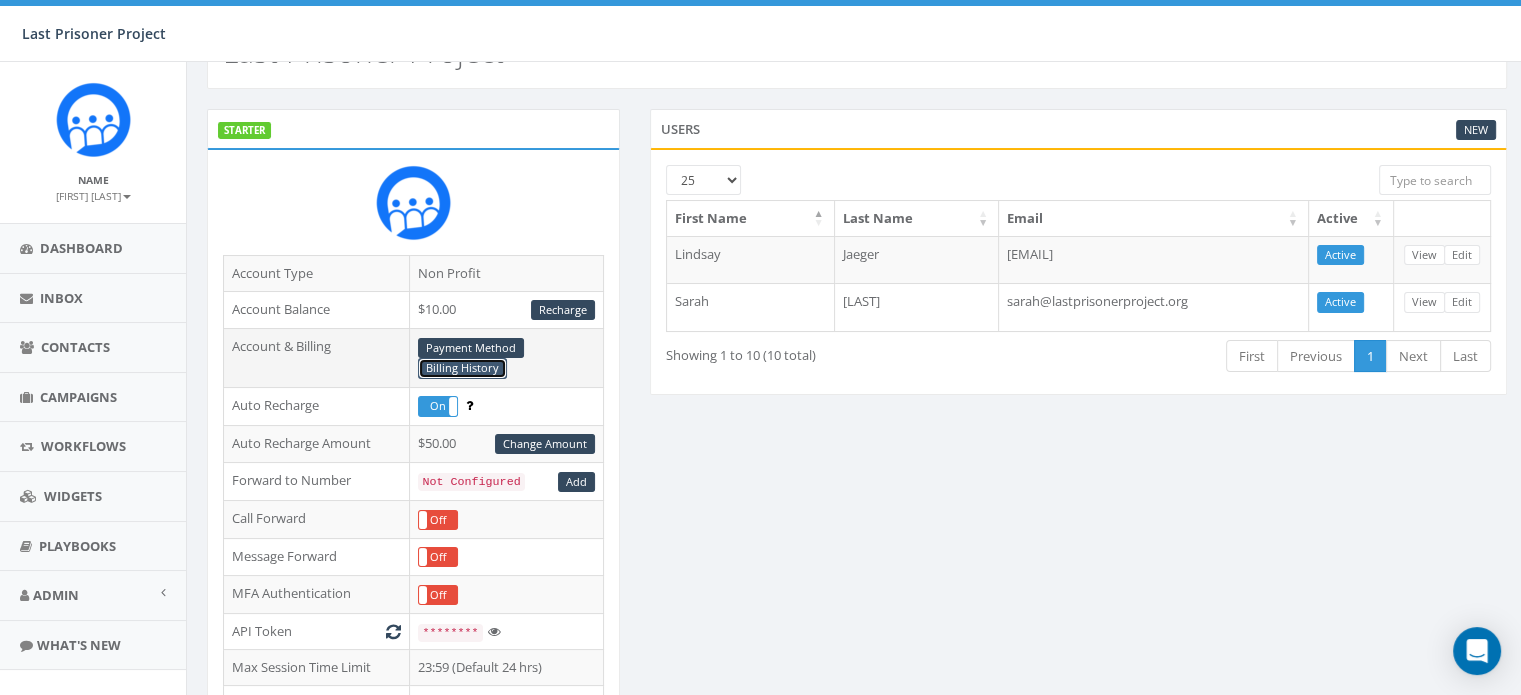 click on "Billing History" at bounding box center [462, 368] 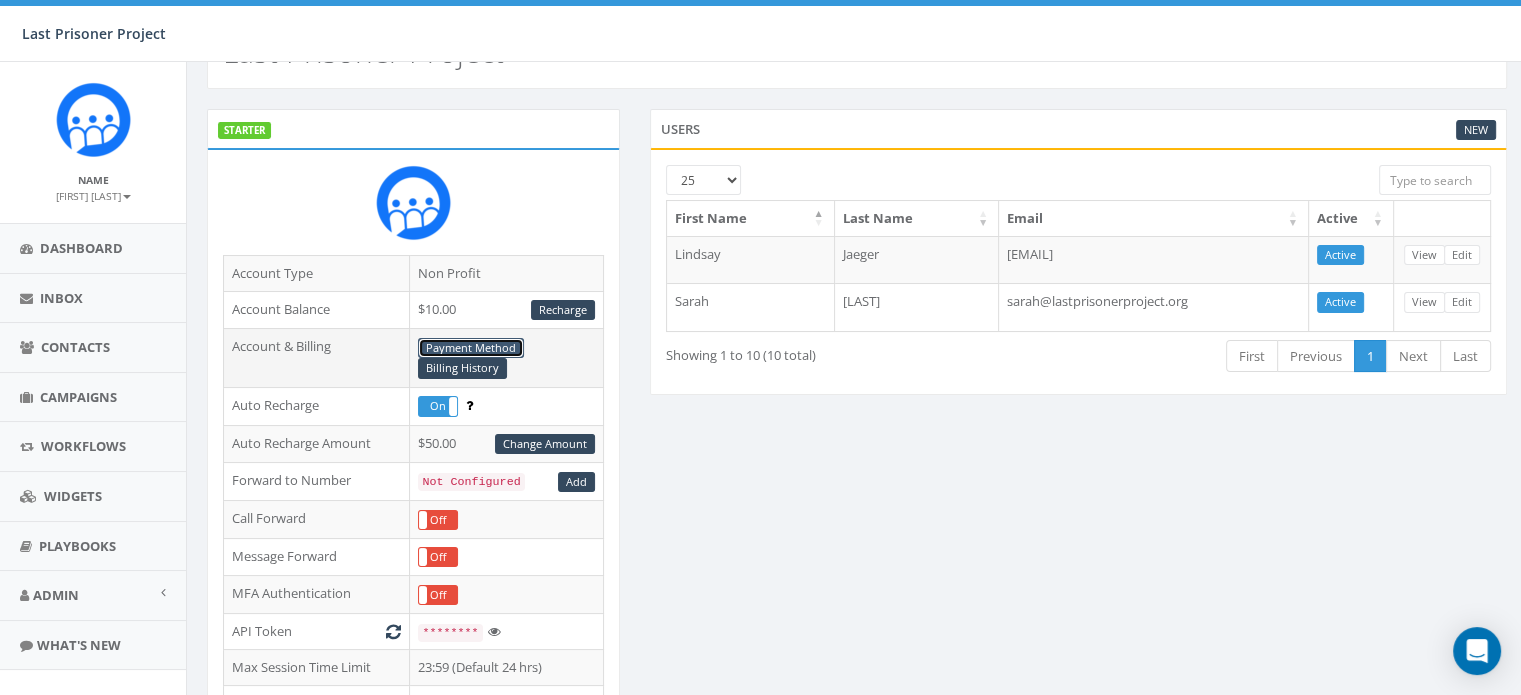 click on "Payment Method" at bounding box center [471, 348] 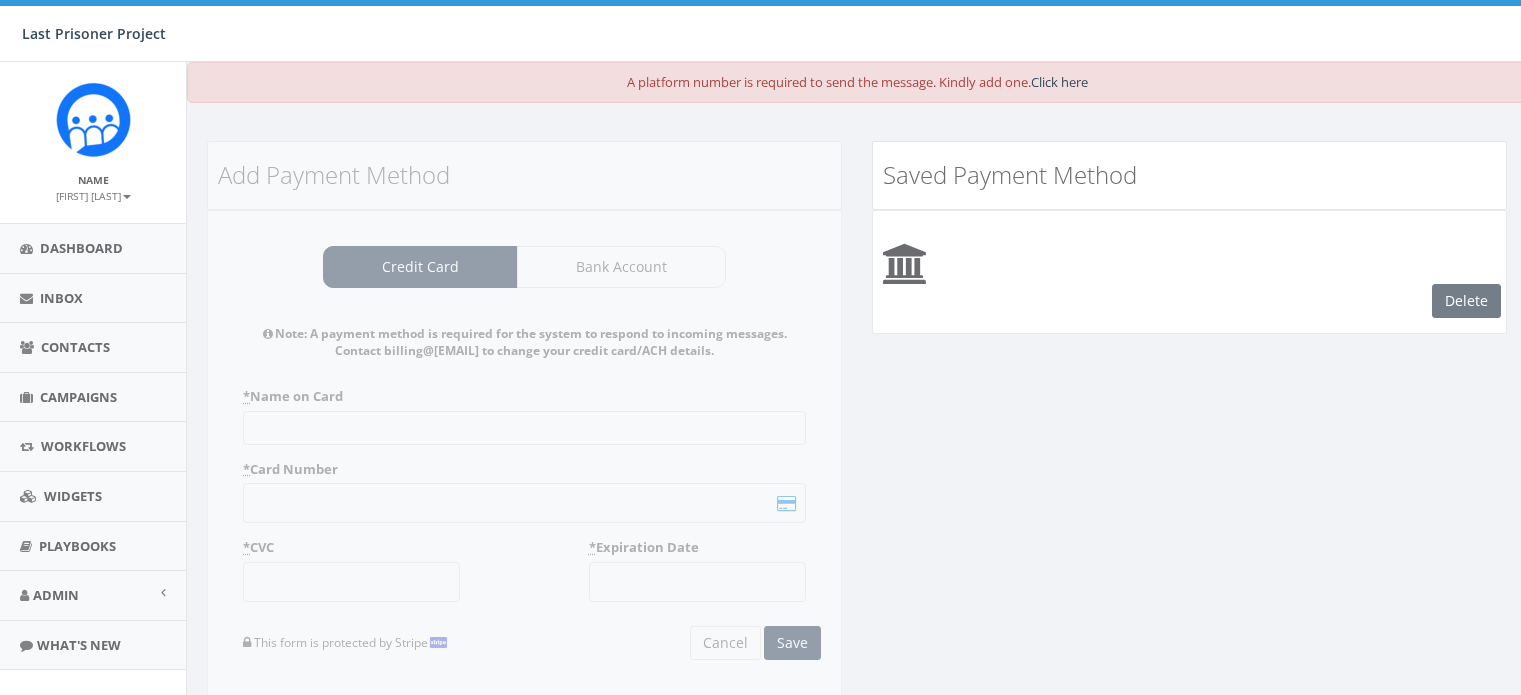 scroll, scrollTop: 0, scrollLeft: 0, axis: both 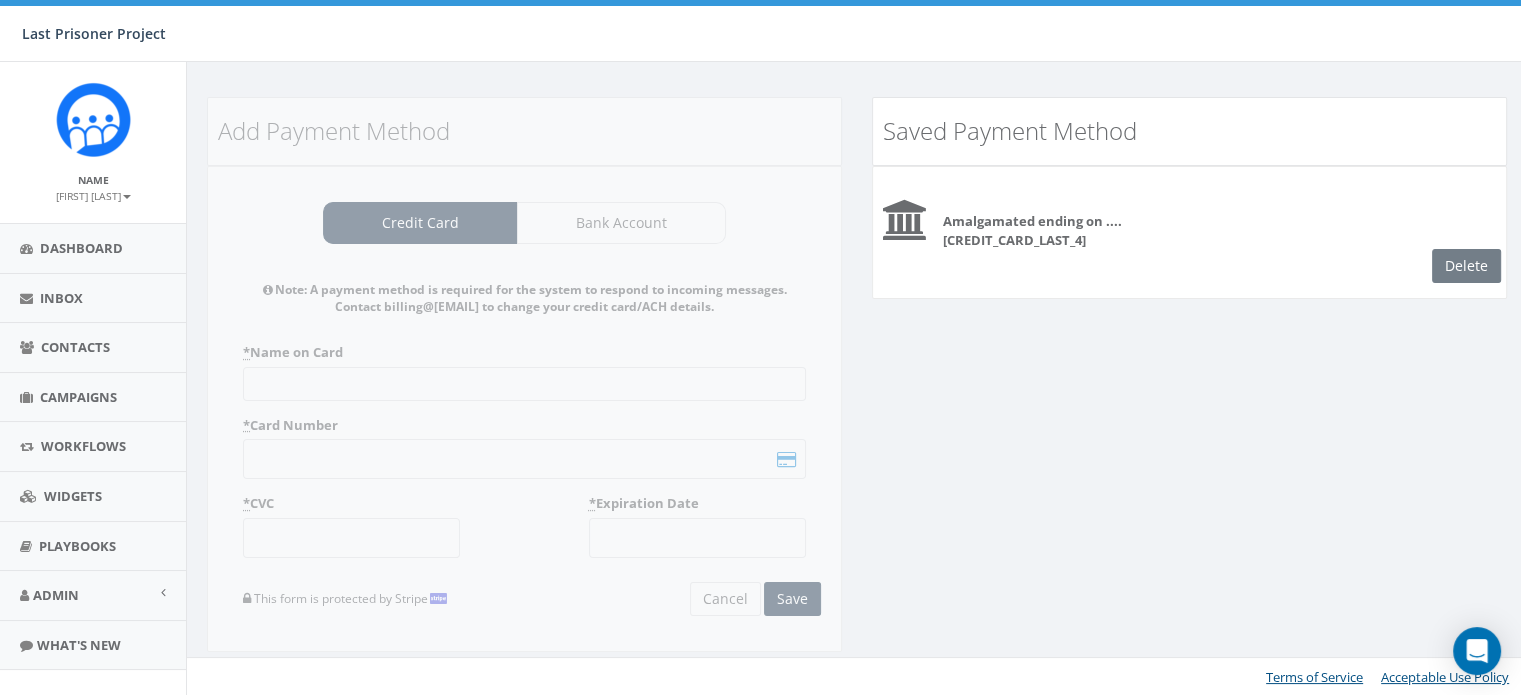 click on "Add Payment Method Credit Card Bank Account   Note: A payment method is required for the system to respond to incoming messages.  Contact billing@[EMAIL] to change your credit card/ACH details. *  Name on Card  *  Card Number *  CVC *  Expiration Date                                           This form is protected by Stripe Cancel   Save   Note: A payment method is required for the system to respond to incoming messages.  Contact billing@[EMAIL] to change your credit card/ACH details. *  Bank Name *  Account Type Individual Company *  Account Number Only numbers are allowed and must be at least 12 digits long. *  Routing Number Only numbers are allowed and must be 9 digits long.   This form is protected by Stripe Cancel   Save" at bounding box center (524, 387) 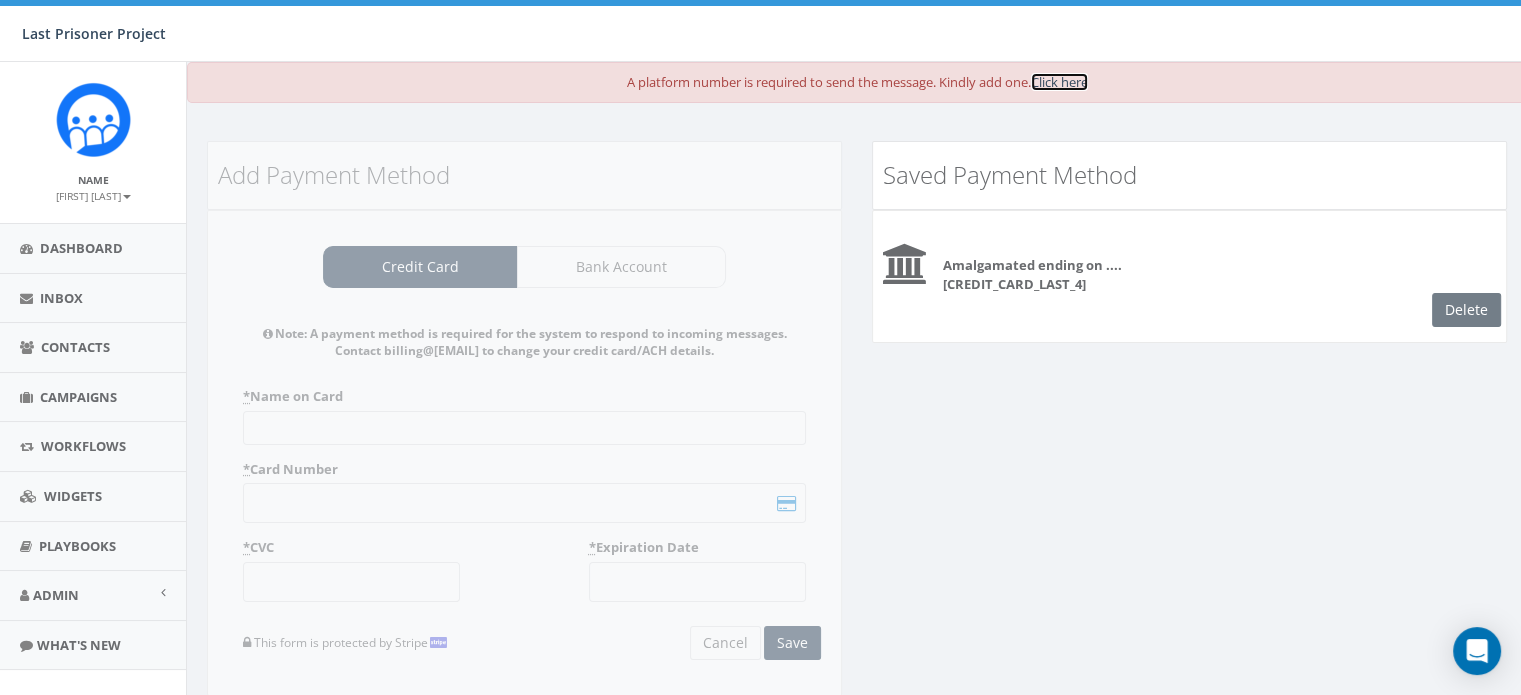 click on "Click here" at bounding box center [1059, 82] 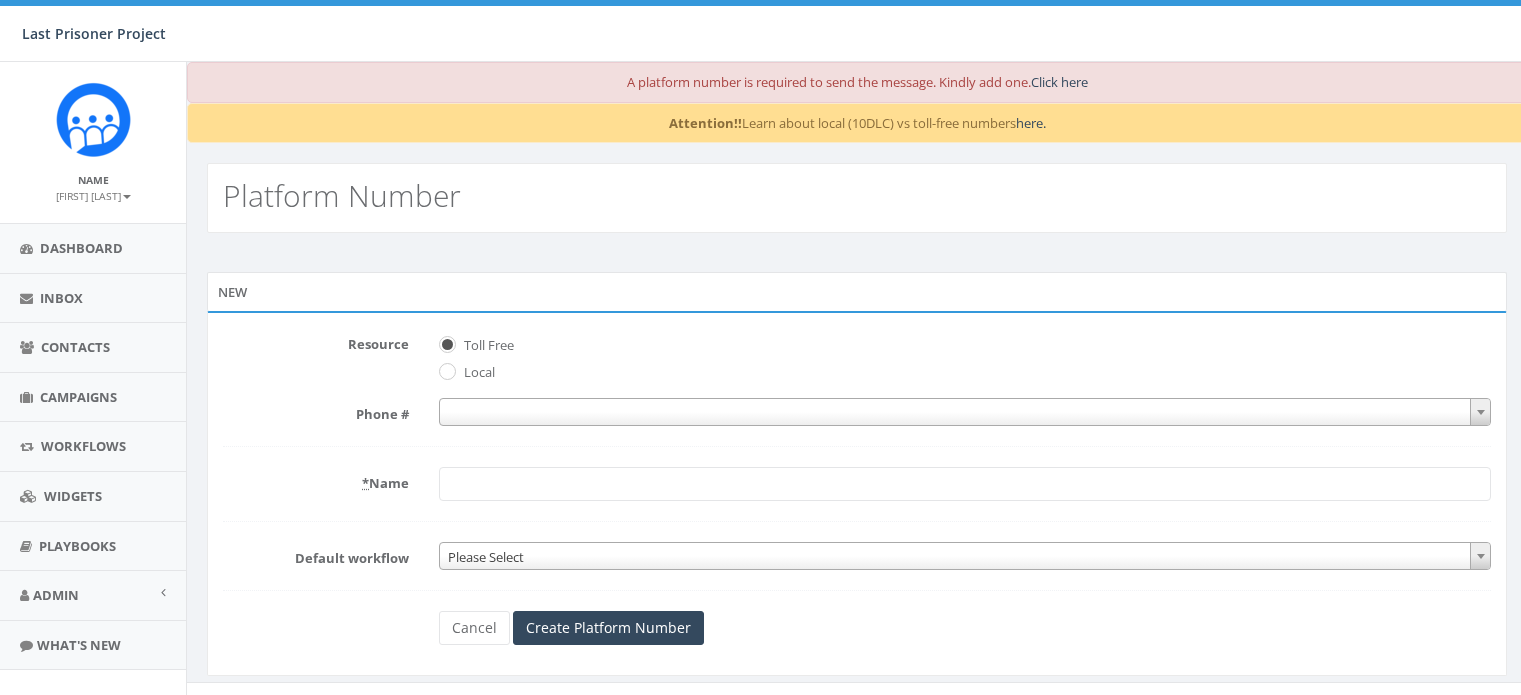 scroll, scrollTop: 0, scrollLeft: 0, axis: both 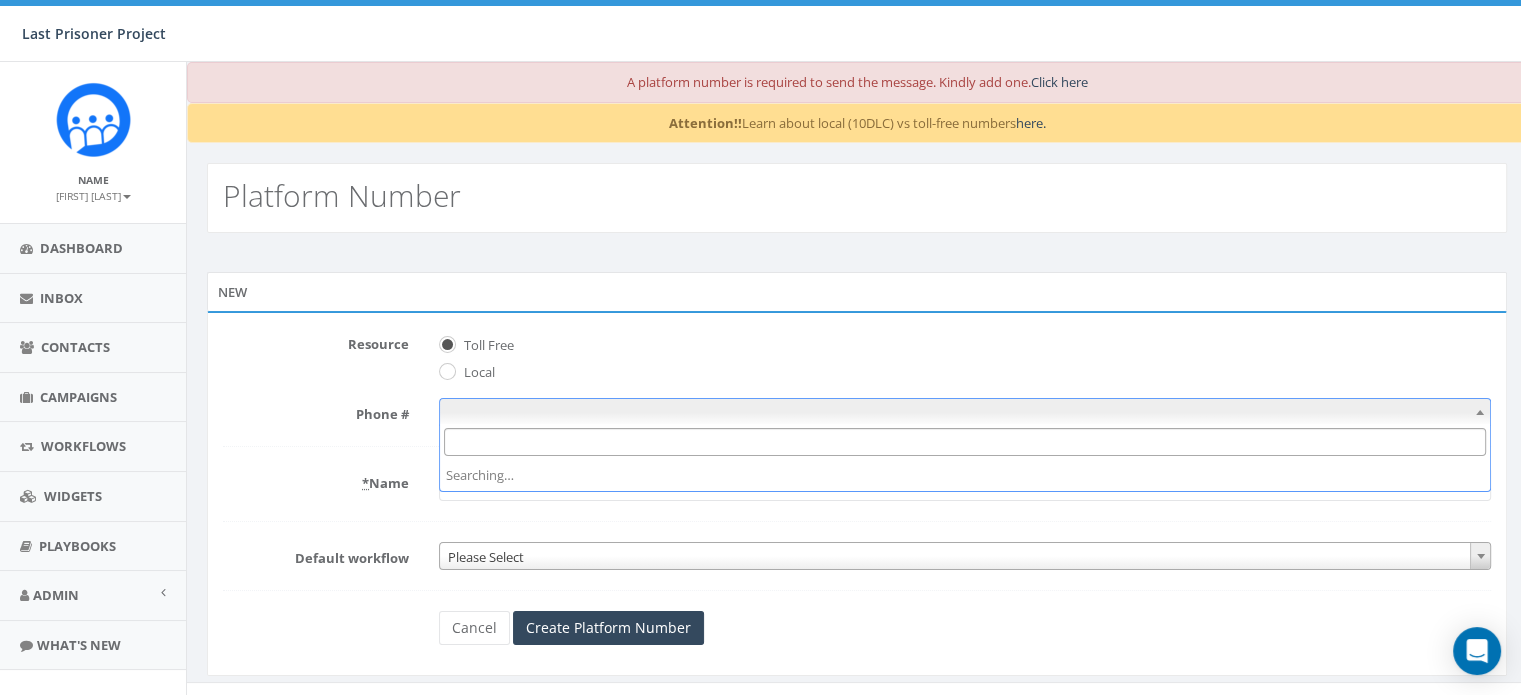 click at bounding box center (965, 412) 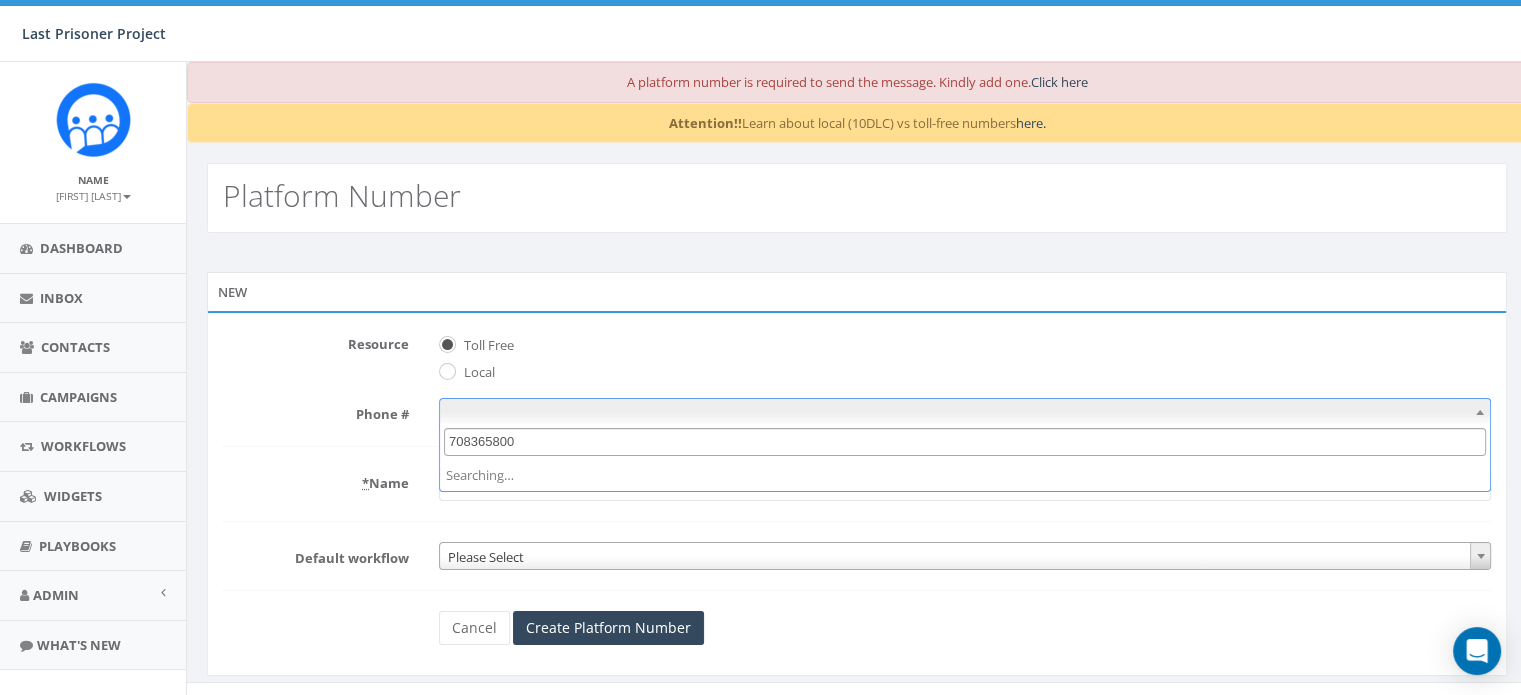 type on "7083658003" 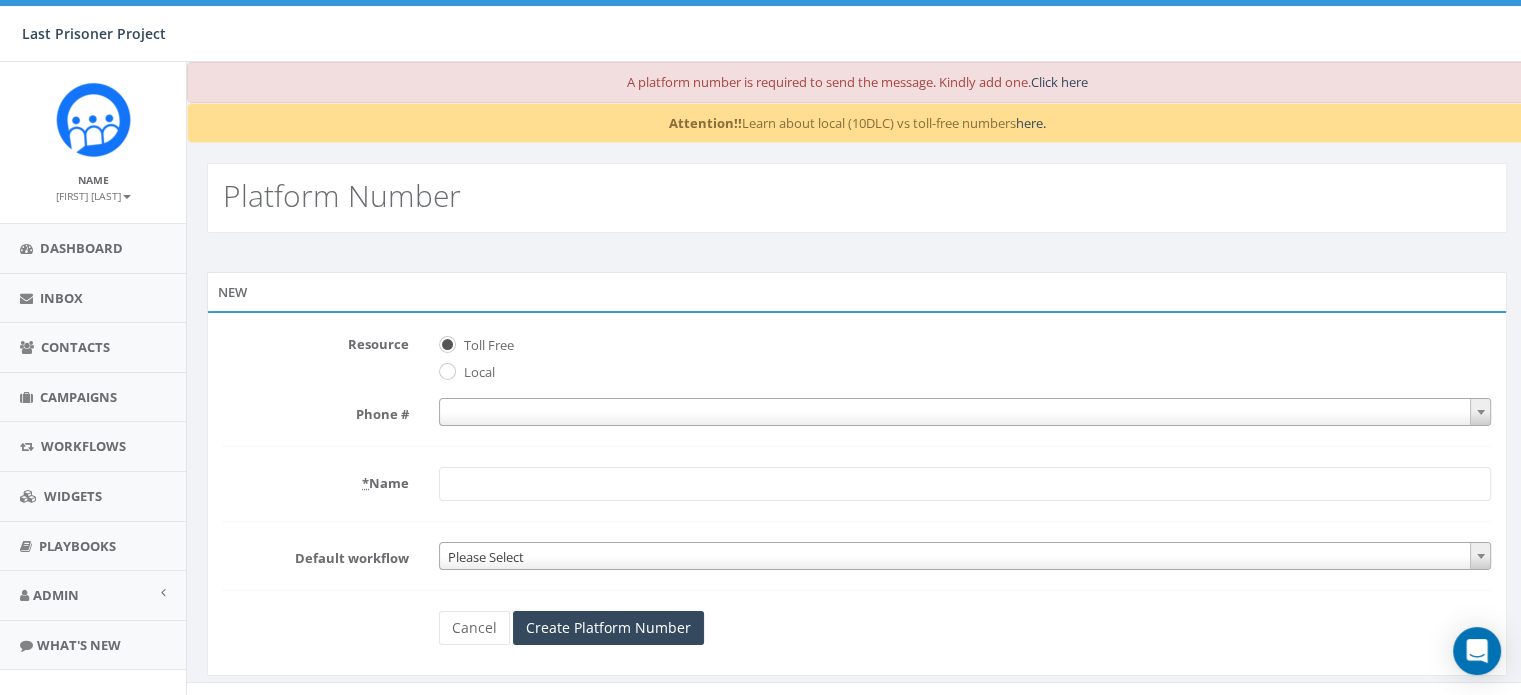 click on "Resource Toll Free Local Phone # * Name Default workflow Please Select Please Select Cancel Create Platform Number" at bounding box center [857, 486] 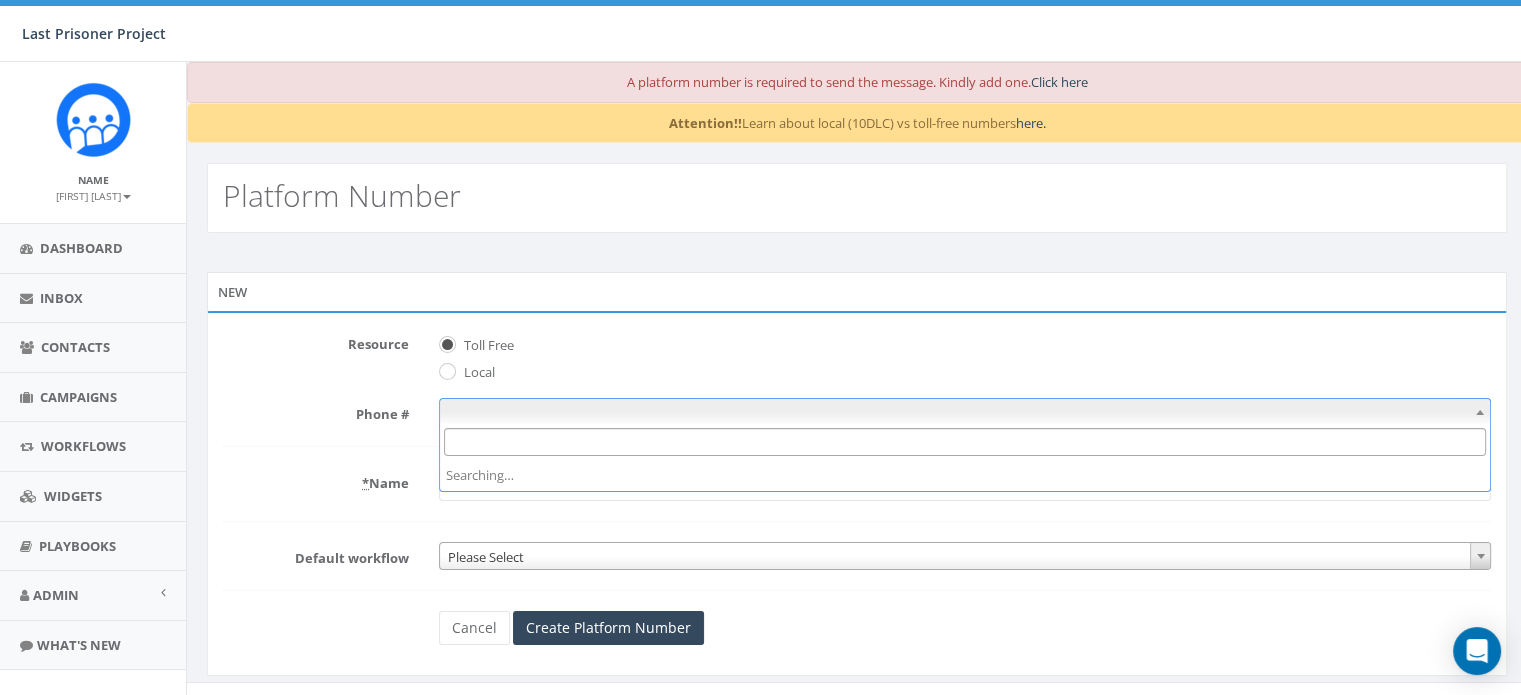click at bounding box center (965, 412) 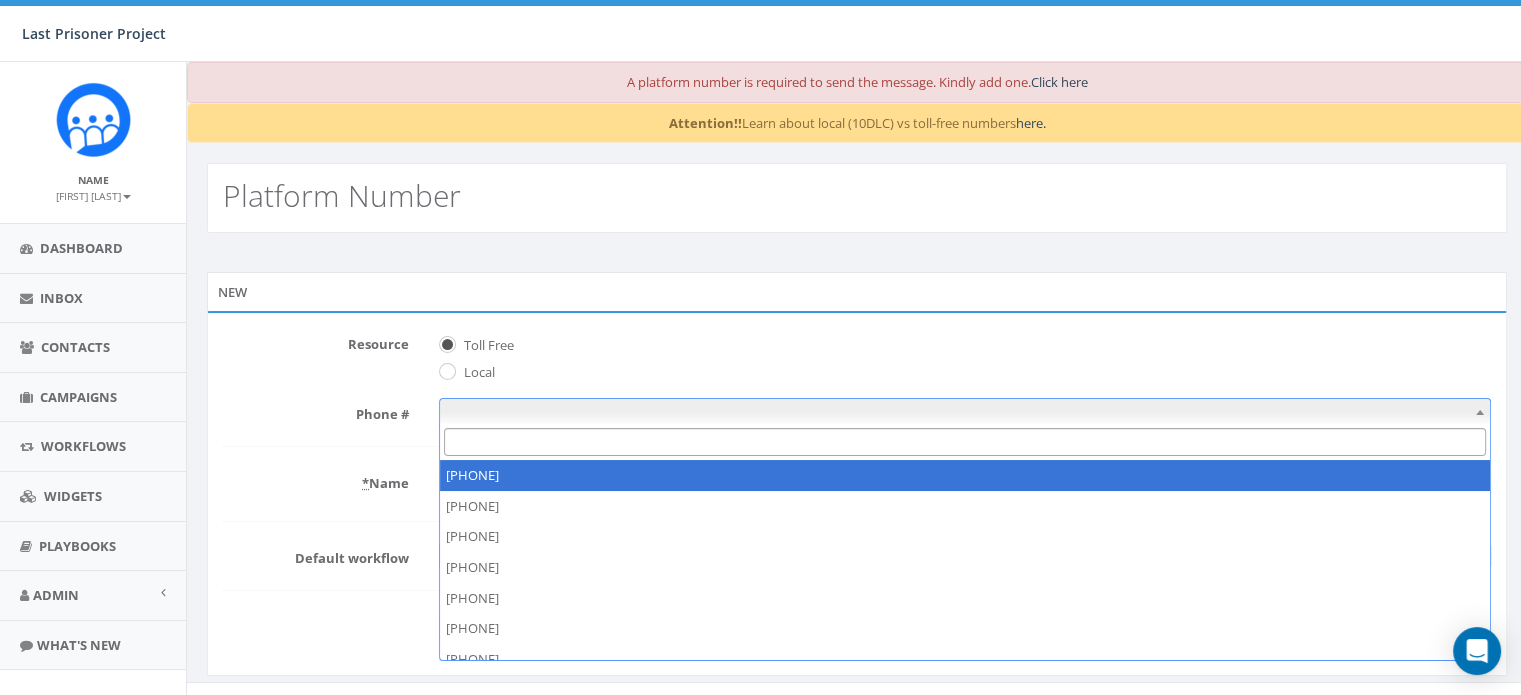 select on "+18337122506" 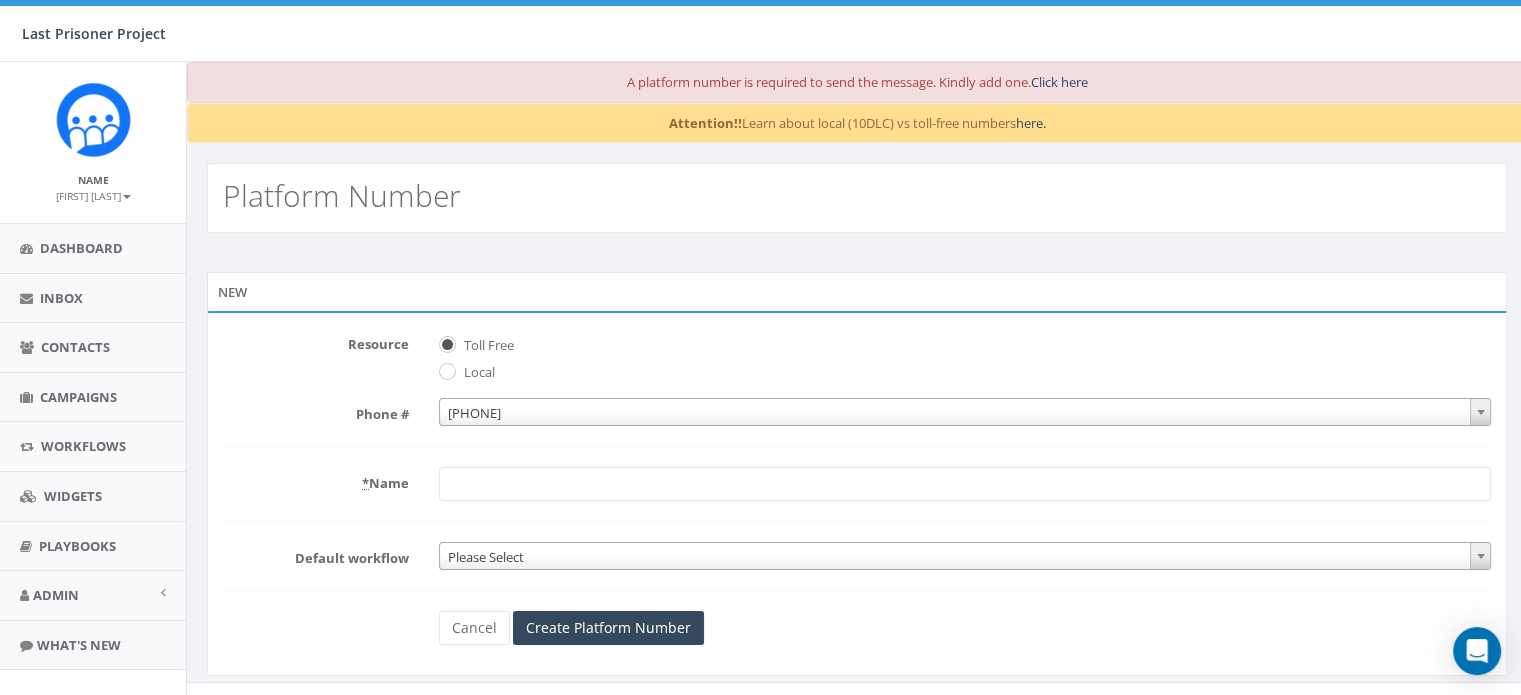 click on "*  Name" at bounding box center [965, 484] 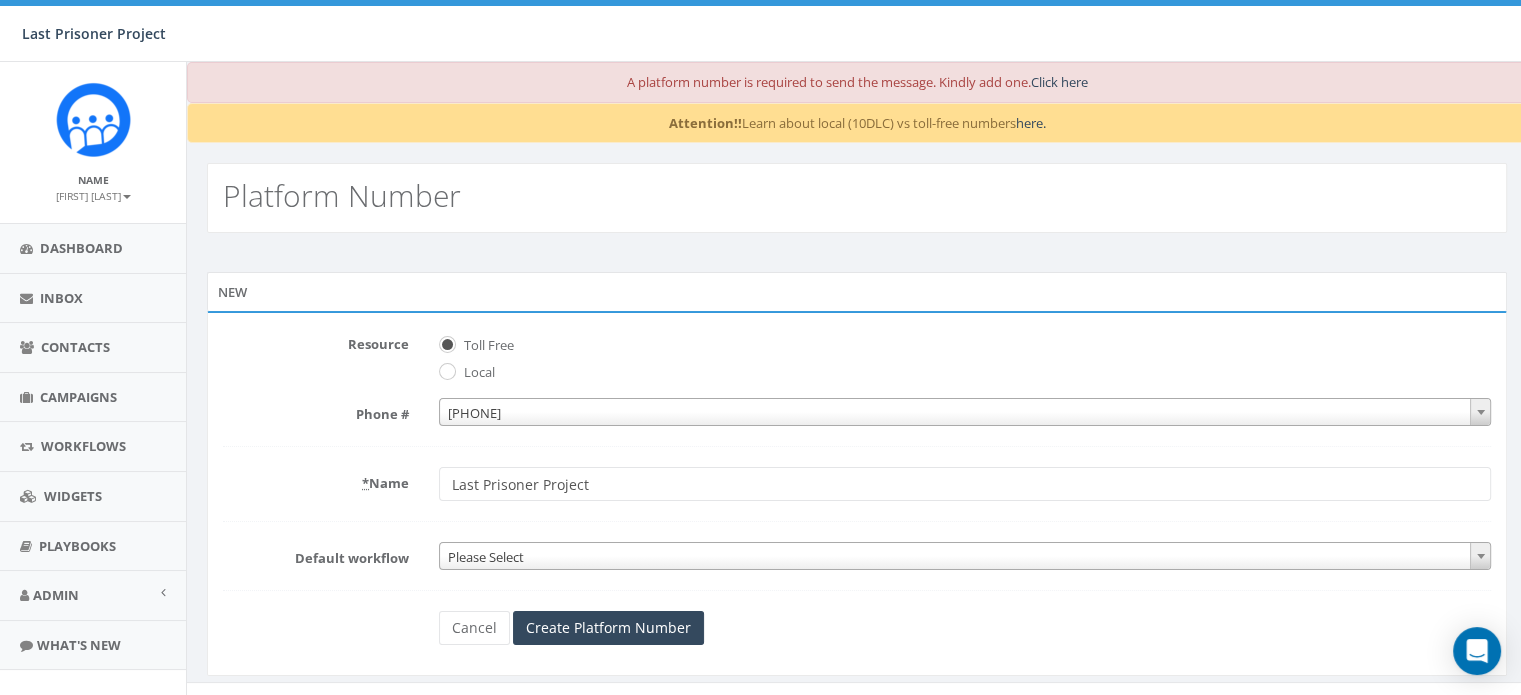 type on "Last Prisoner Project" 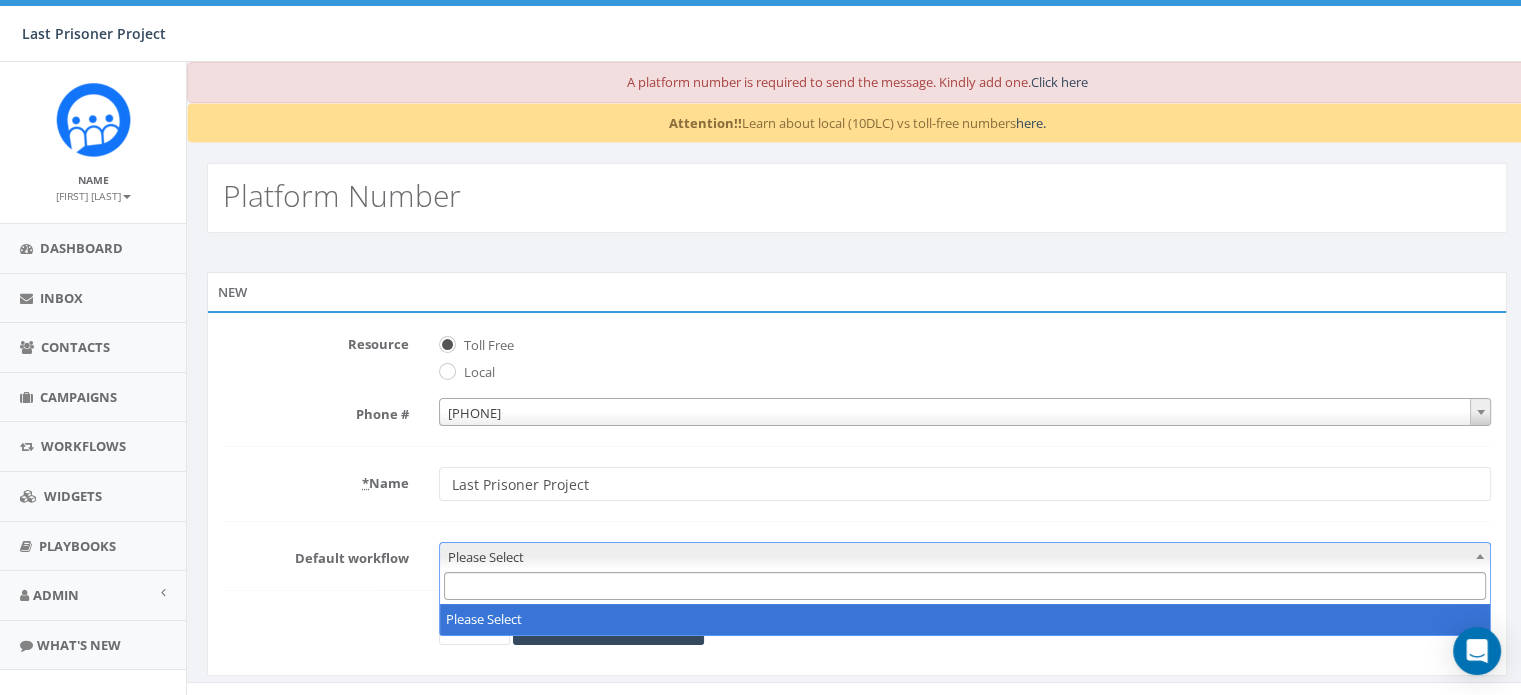 click on "Please Select" at bounding box center (965, 557) 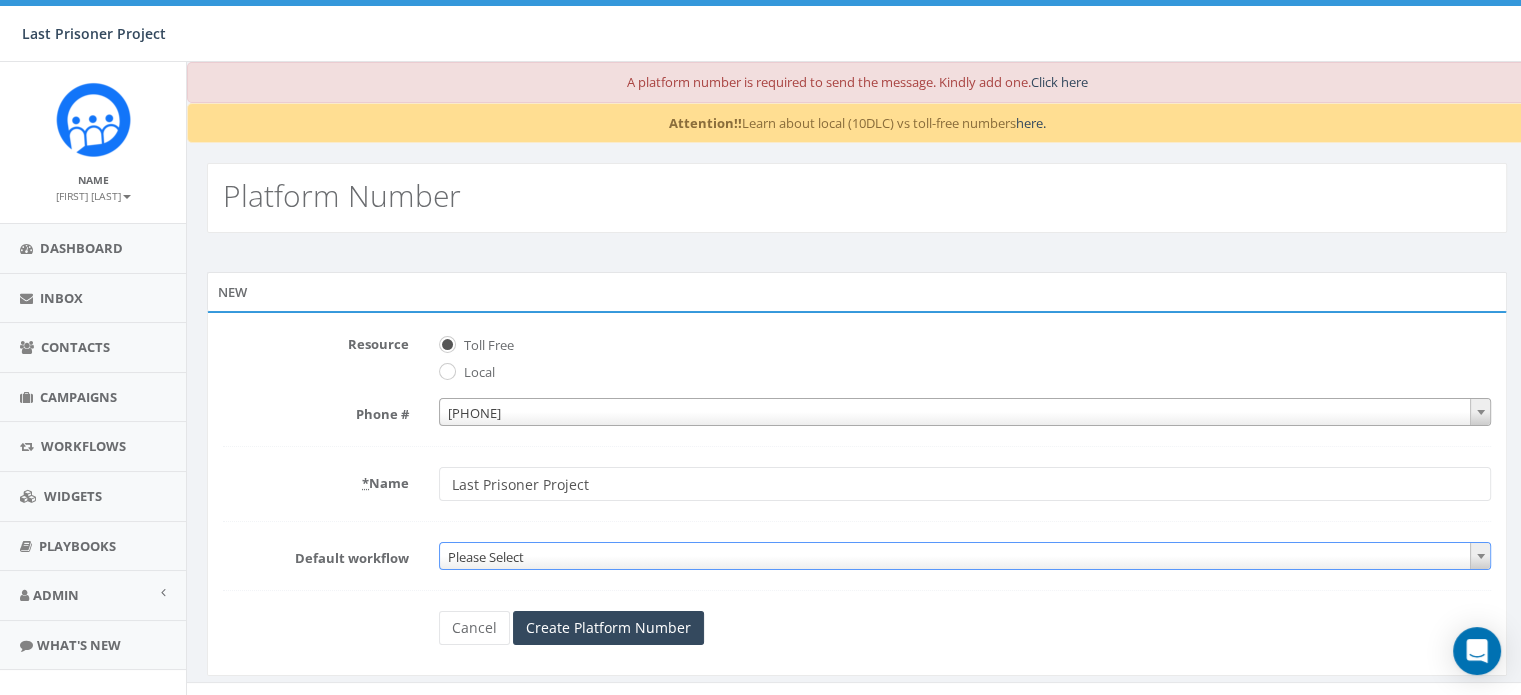 scroll, scrollTop: 23, scrollLeft: 0, axis: vertical 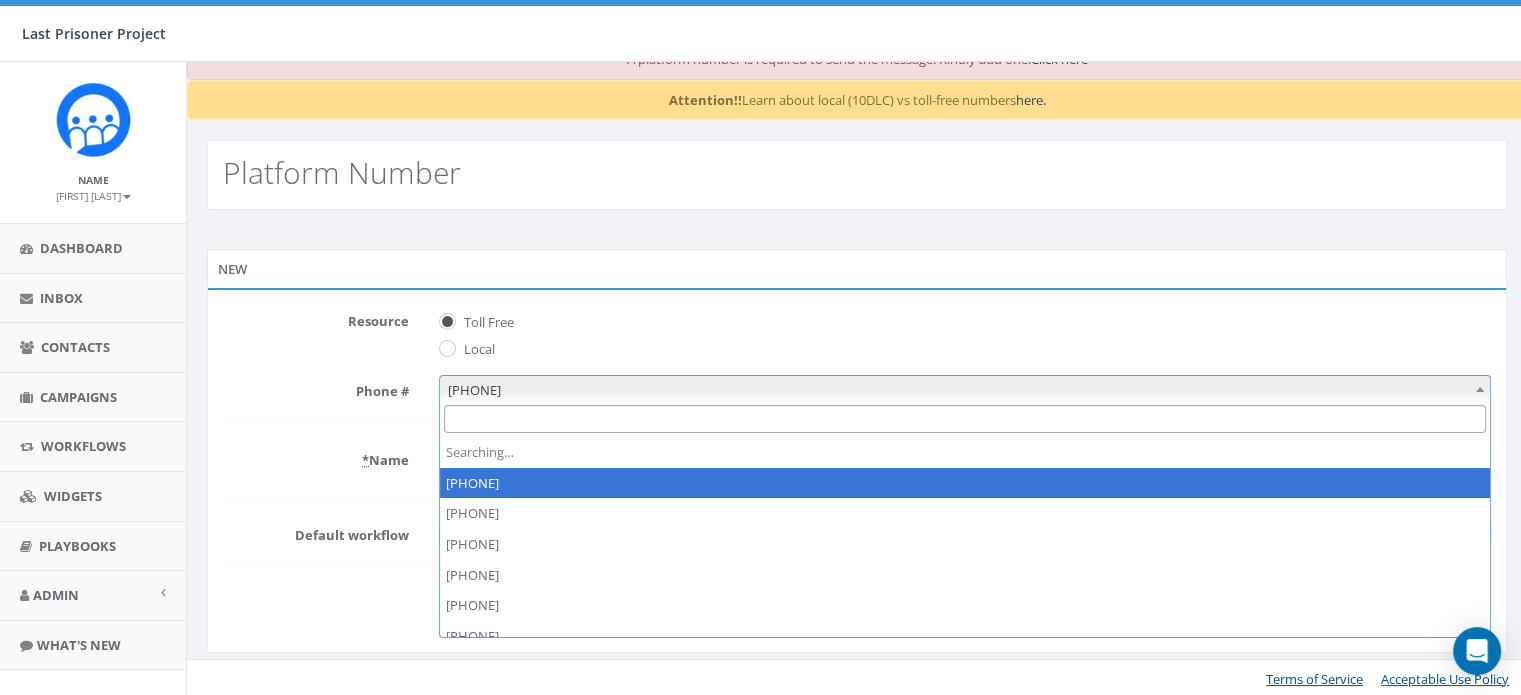 drag, startPoint x: 549, startPoint y: 387, endPoint x: 492, endPoint y: 388, distance: 57.00877 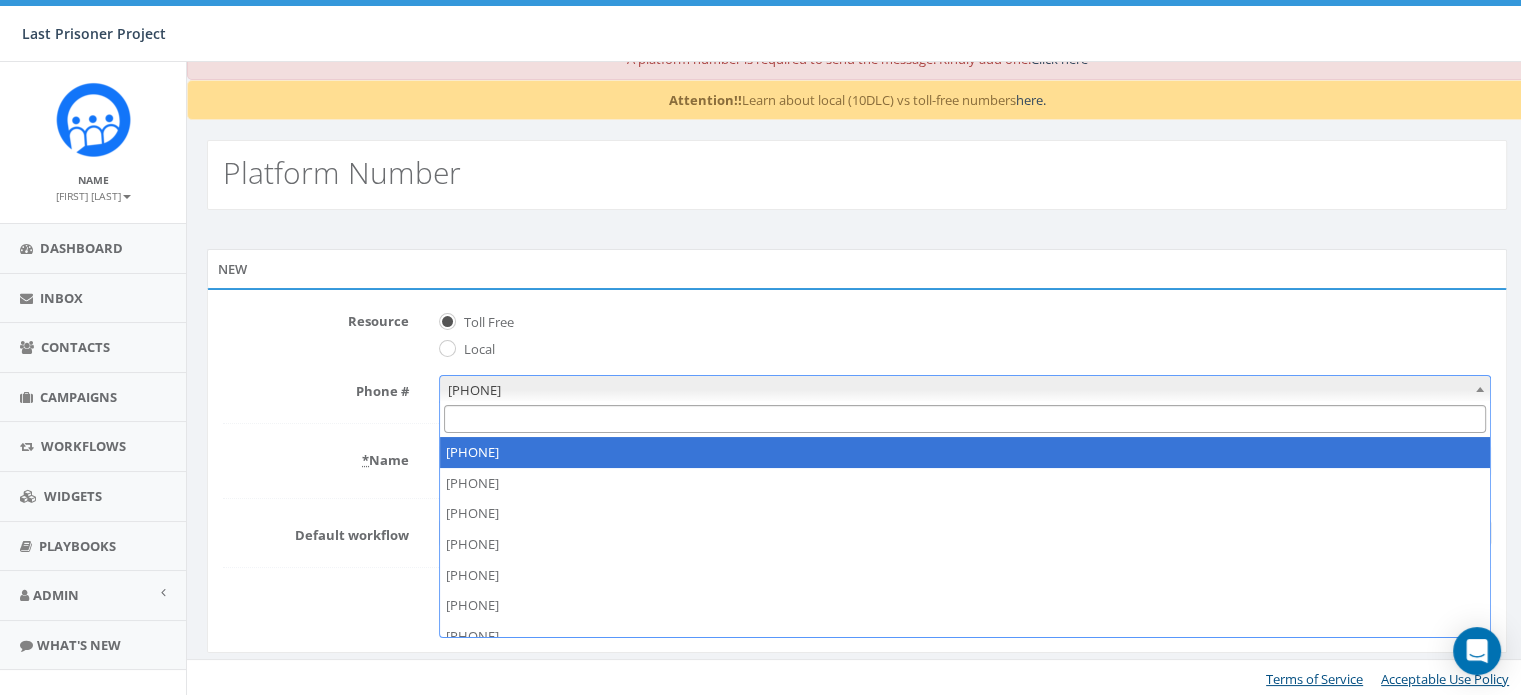 click on "+1 833-712-2506" at bounding box center [965, 390] 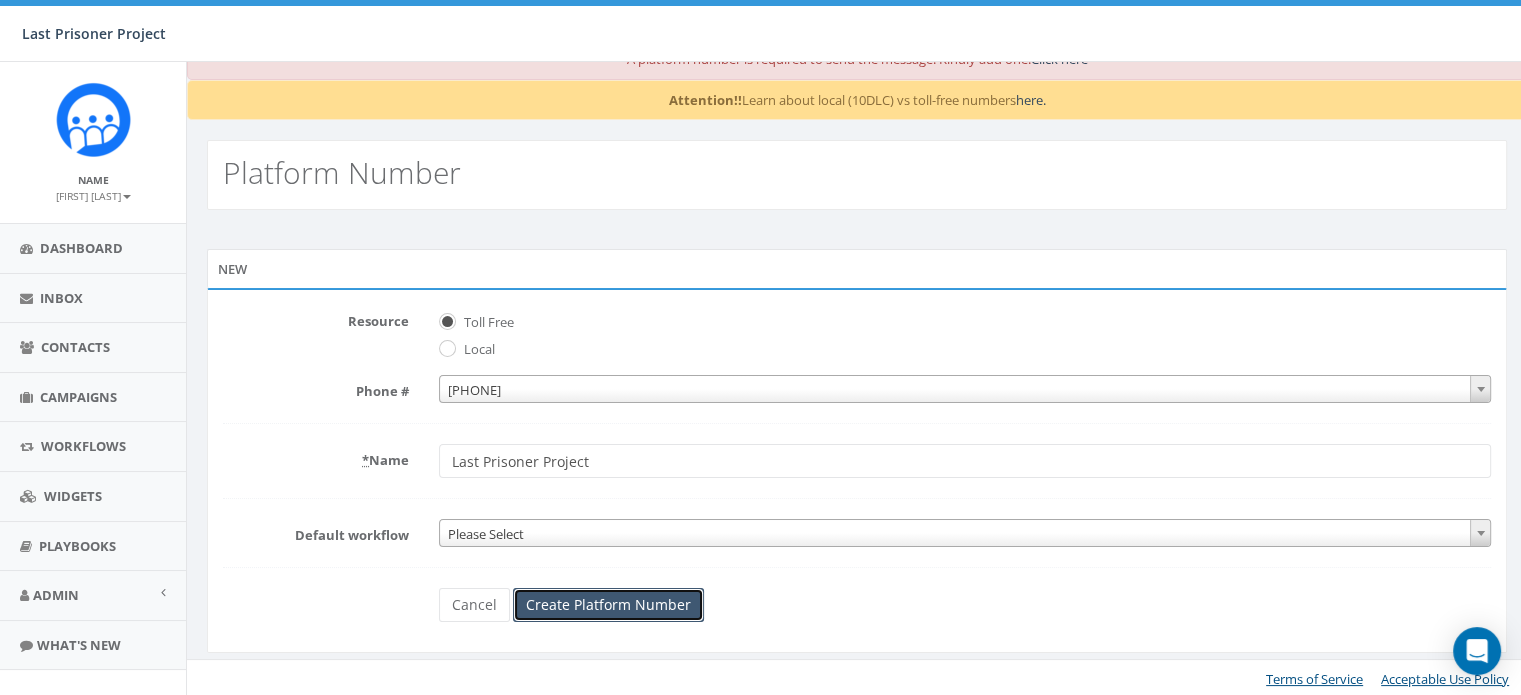 click on "Create Platform Number" at bounding box center [608, 605] 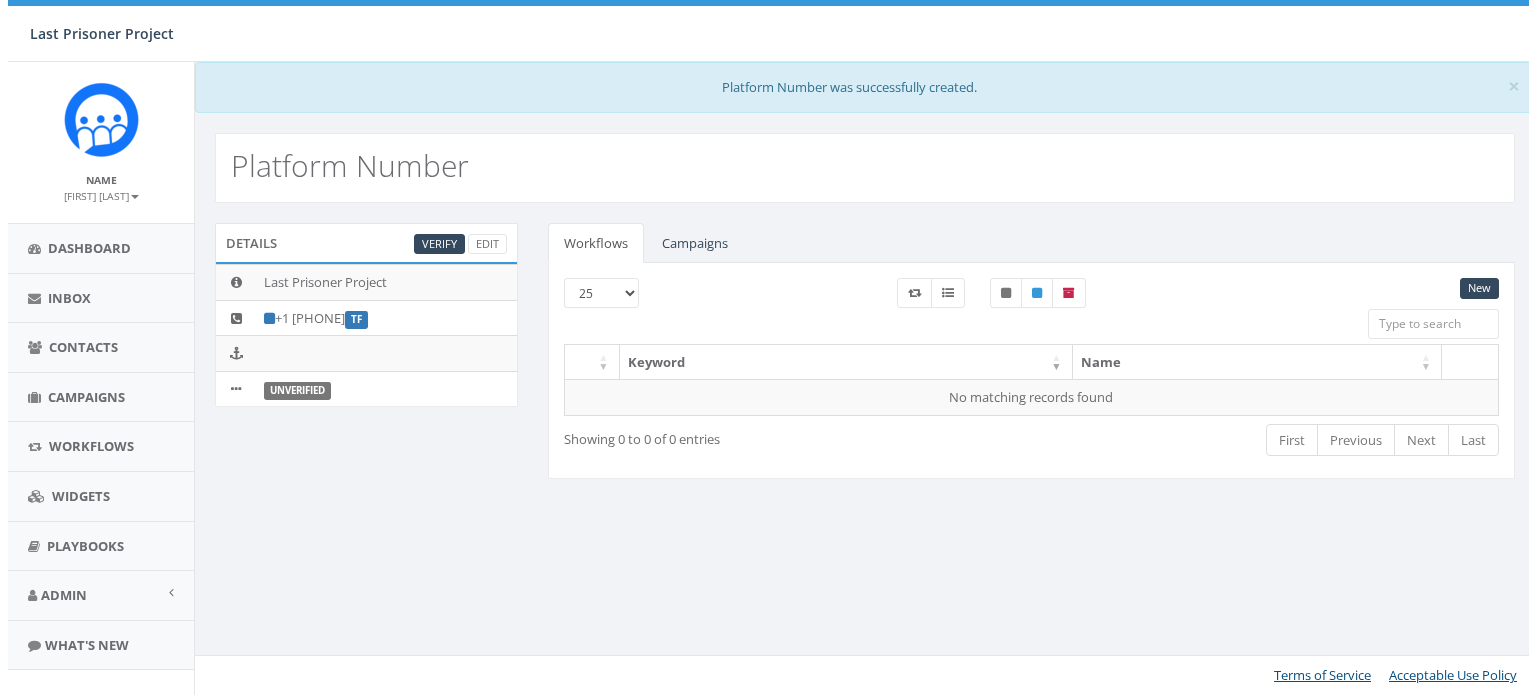 scroll, scrollTop: 0, scrollLeft: 0, axis: both 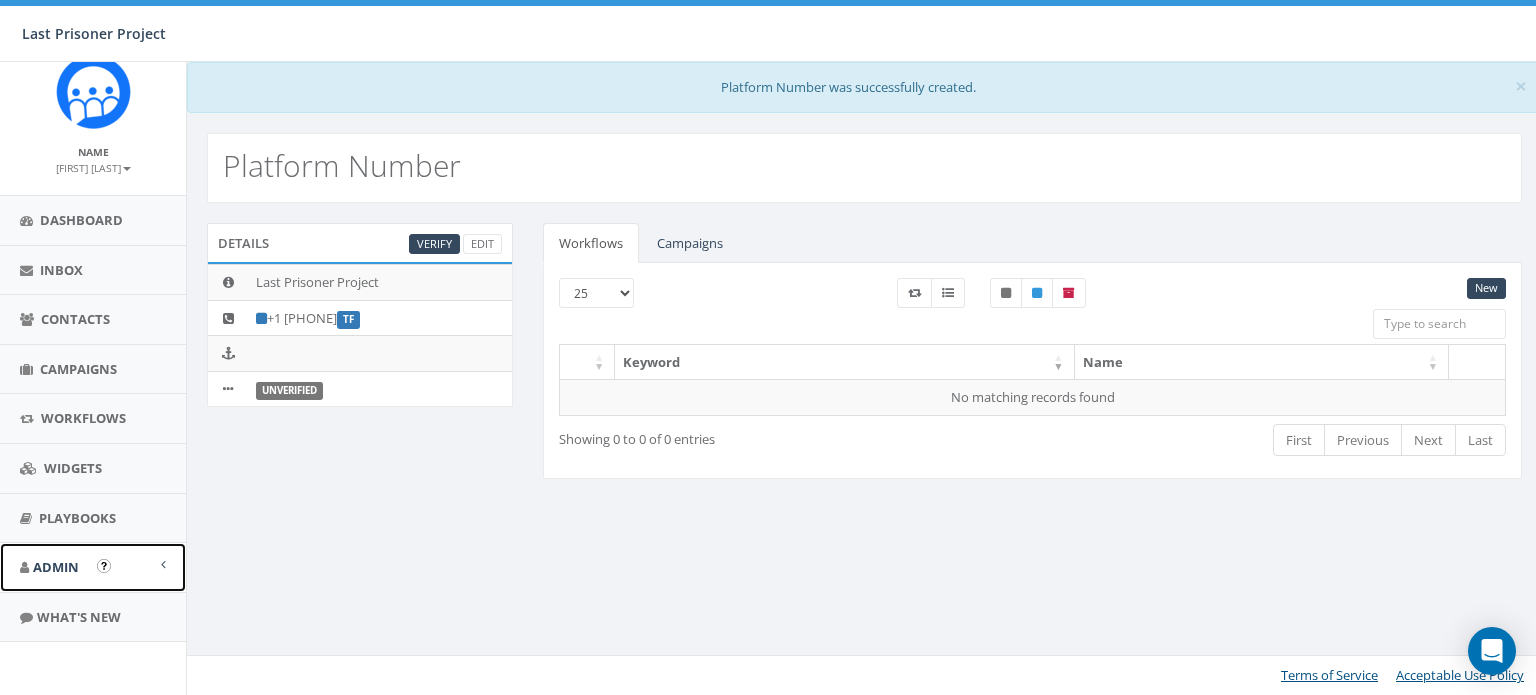 click on "Admin" at bounding box center (56, 567) 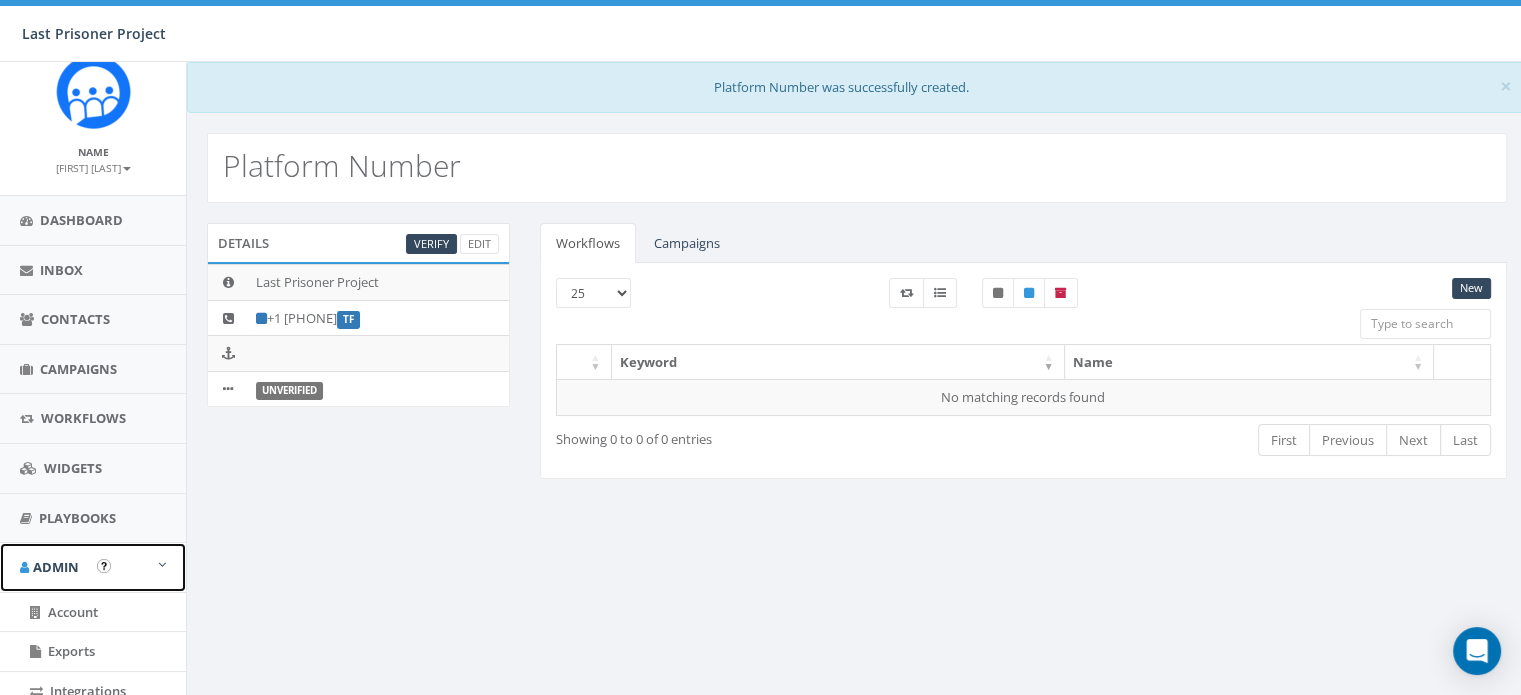 scroll, scrollTop: 200, scrollLeft: 0, axis: vertical 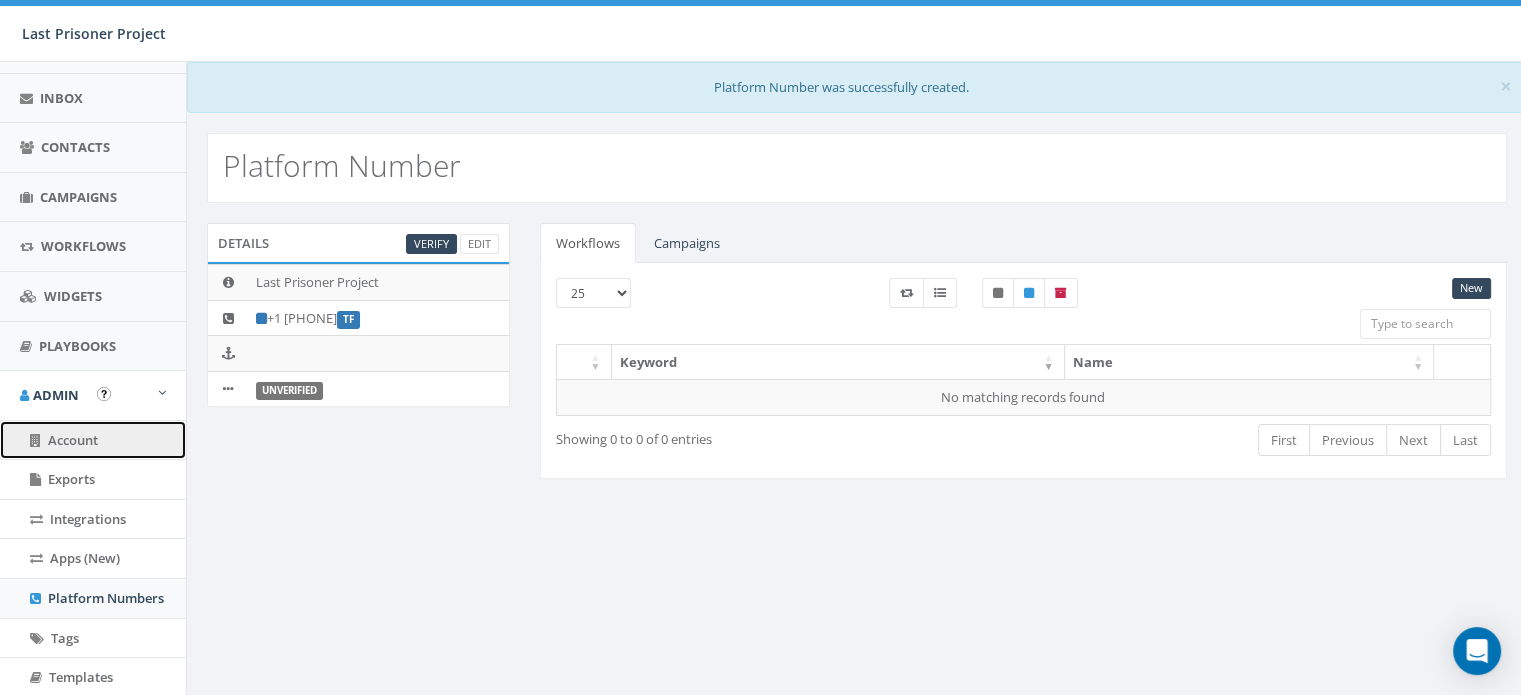 click on "Account" at bounding box center (73, 440) 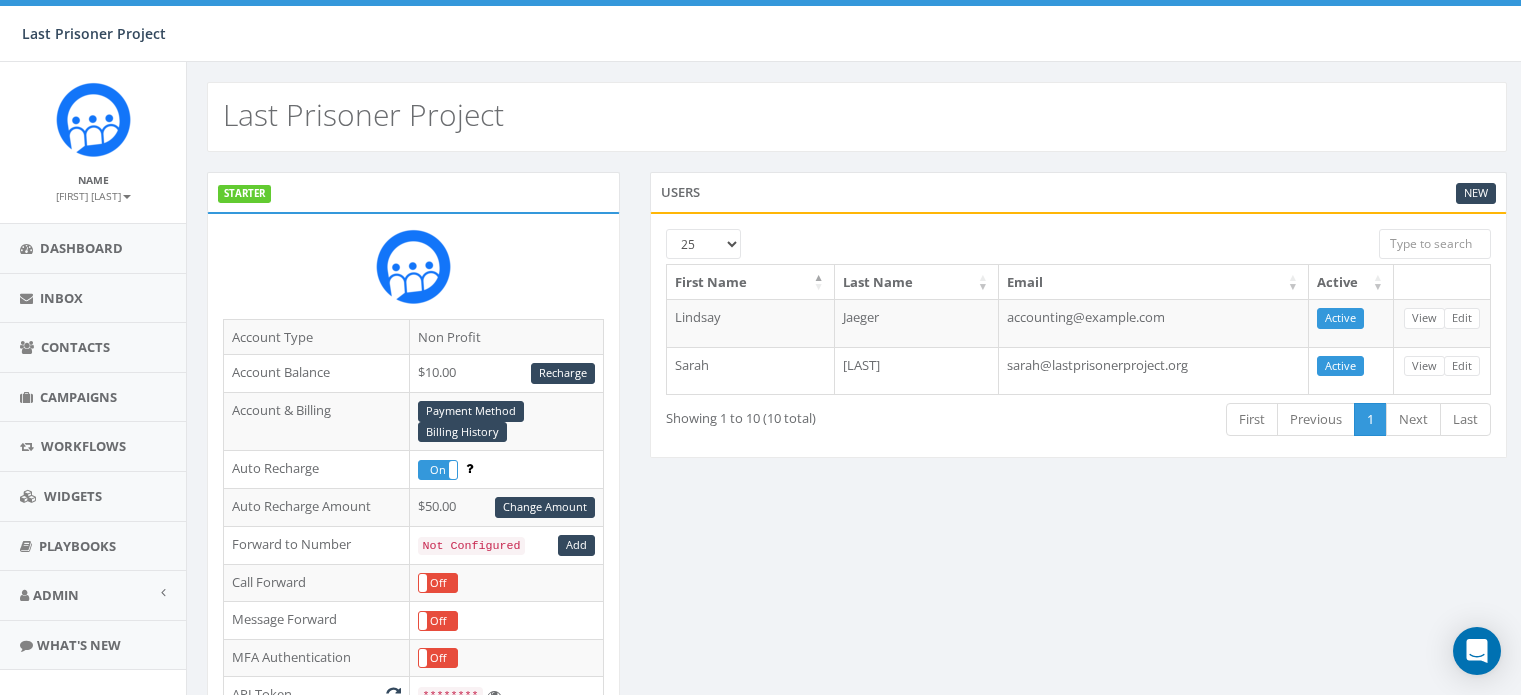 scroll, scrollTop: 0, scrollLeft: 0, axis: both 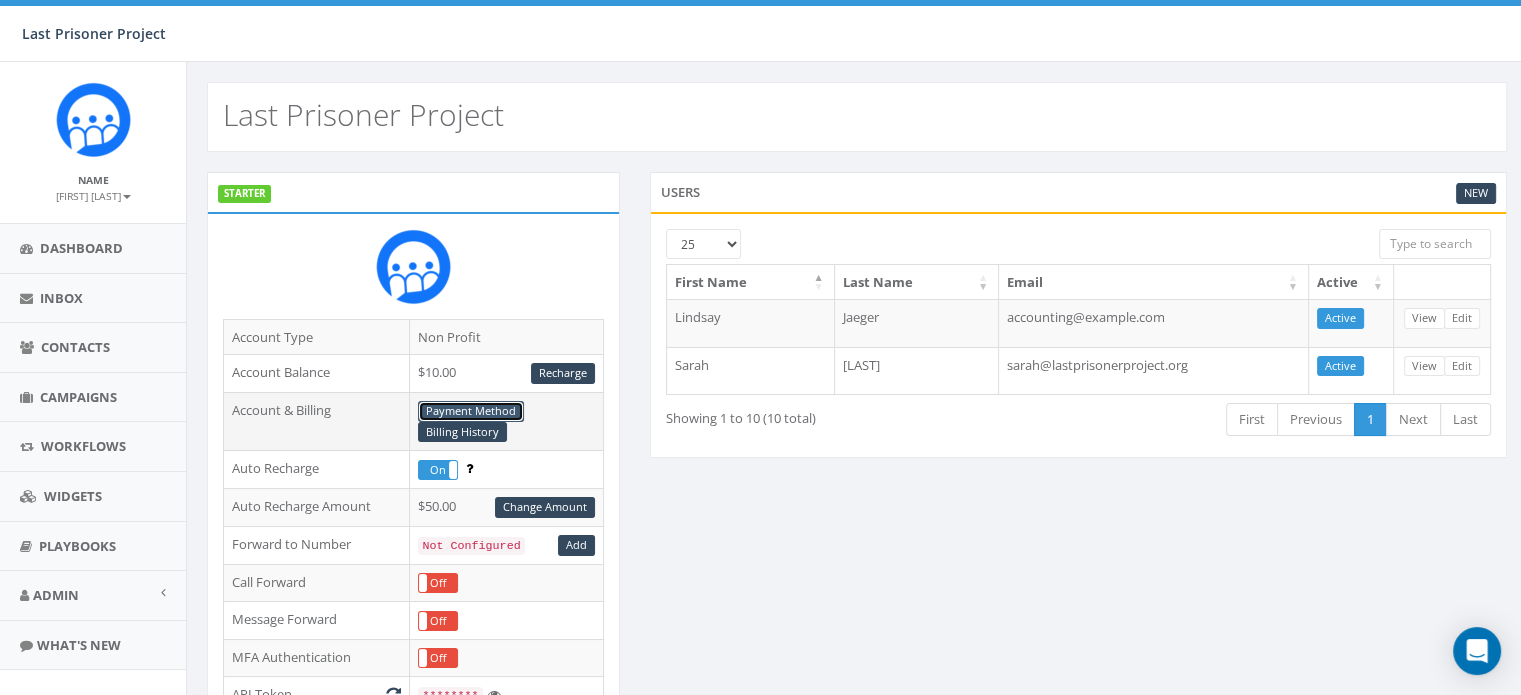 click on "Payment Method" at bounding box center (471, 411) 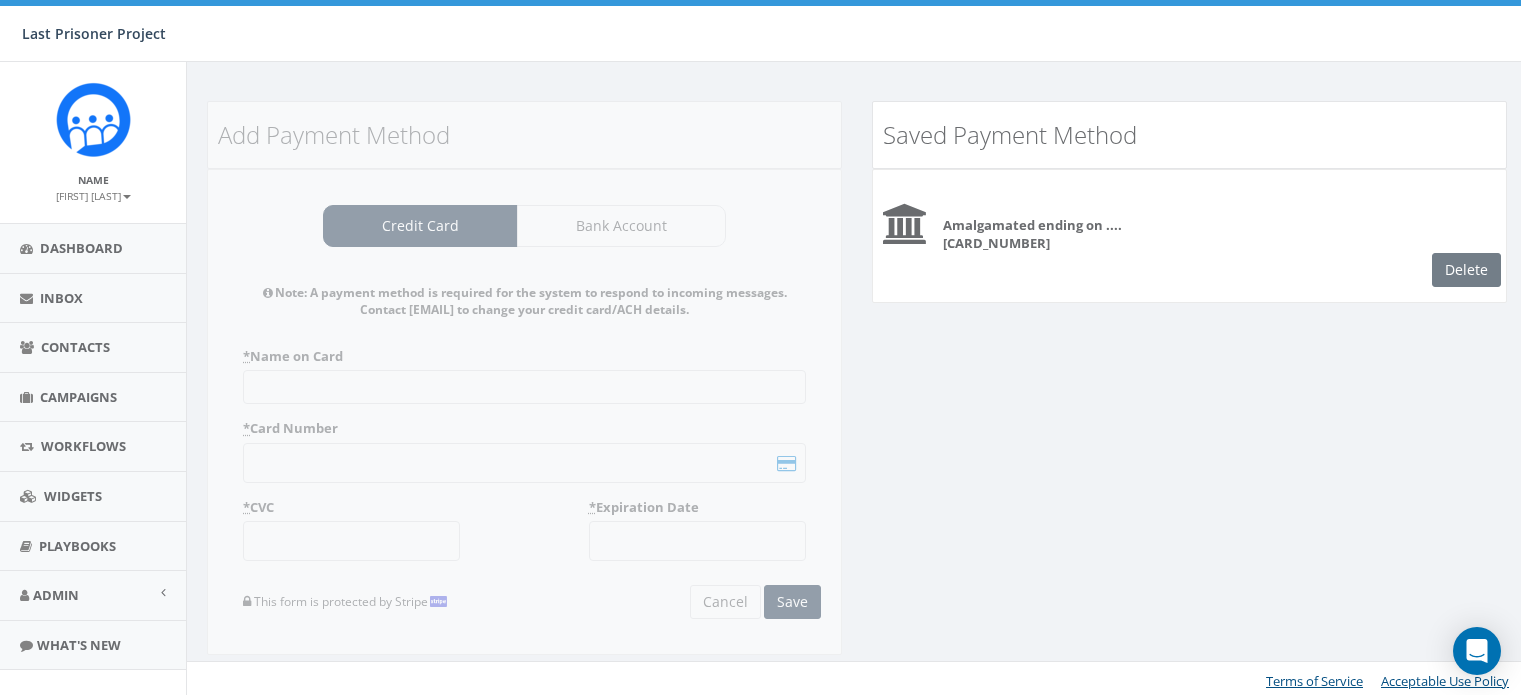 scroll, scrollTop: 0, scrollLeft: 0, axis: both 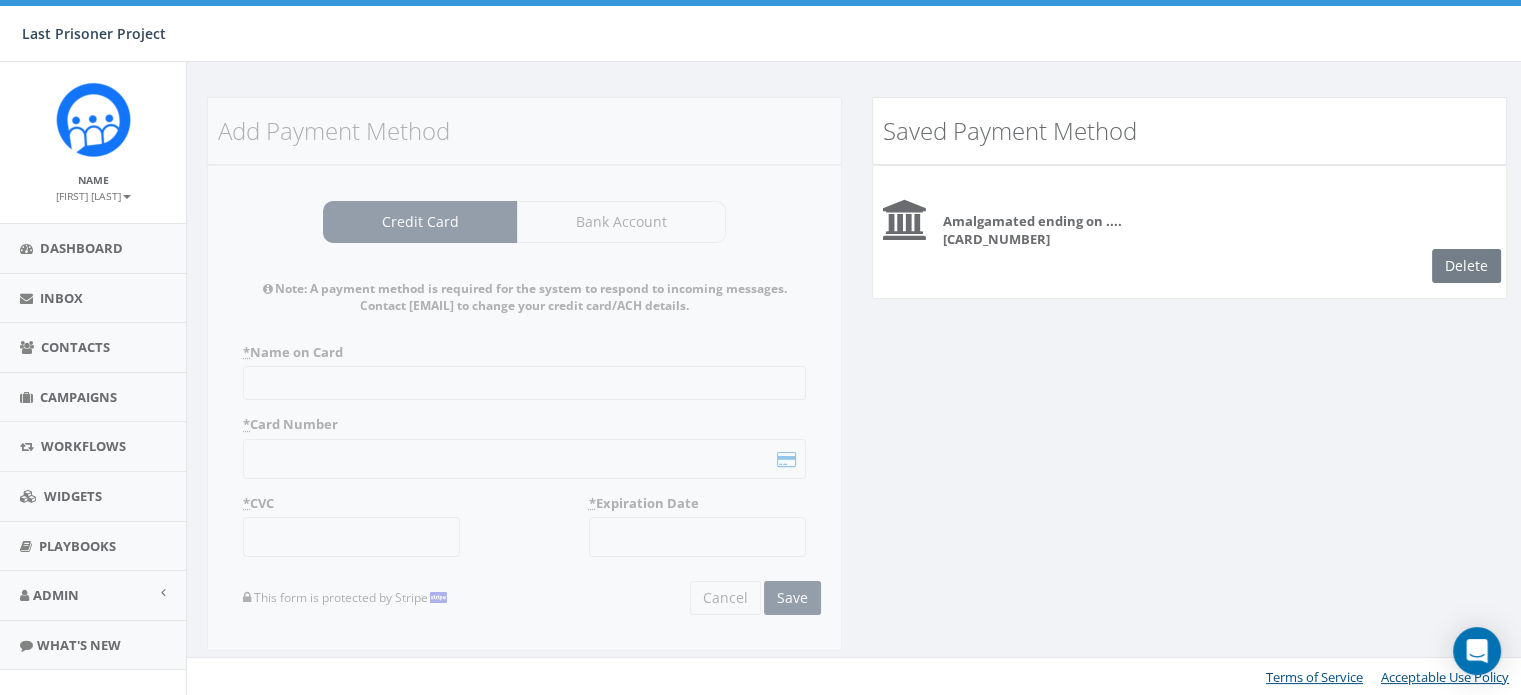 click on "Saved Payment Method" at bounding box center (1189, 131) 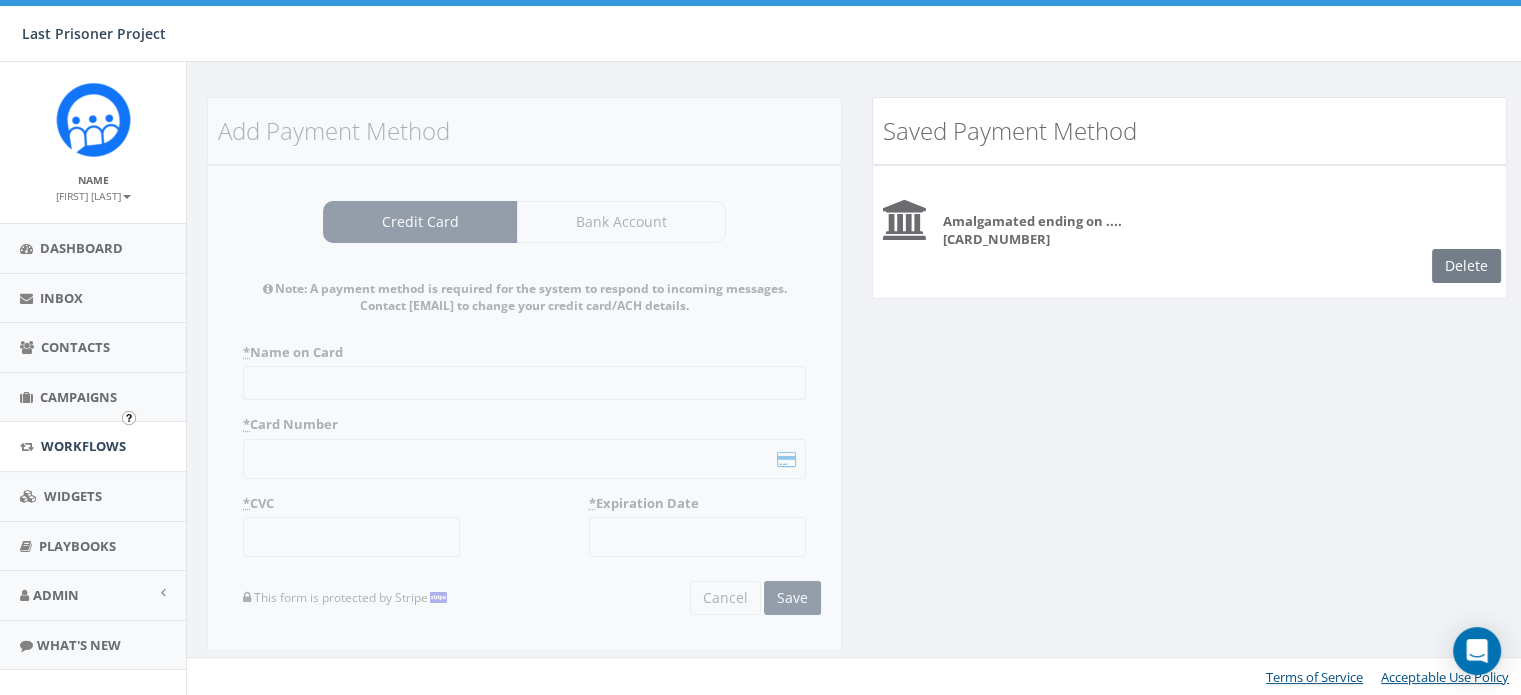 scroll, scrollTop: 28, scrollLeft: 0, axis: vertical 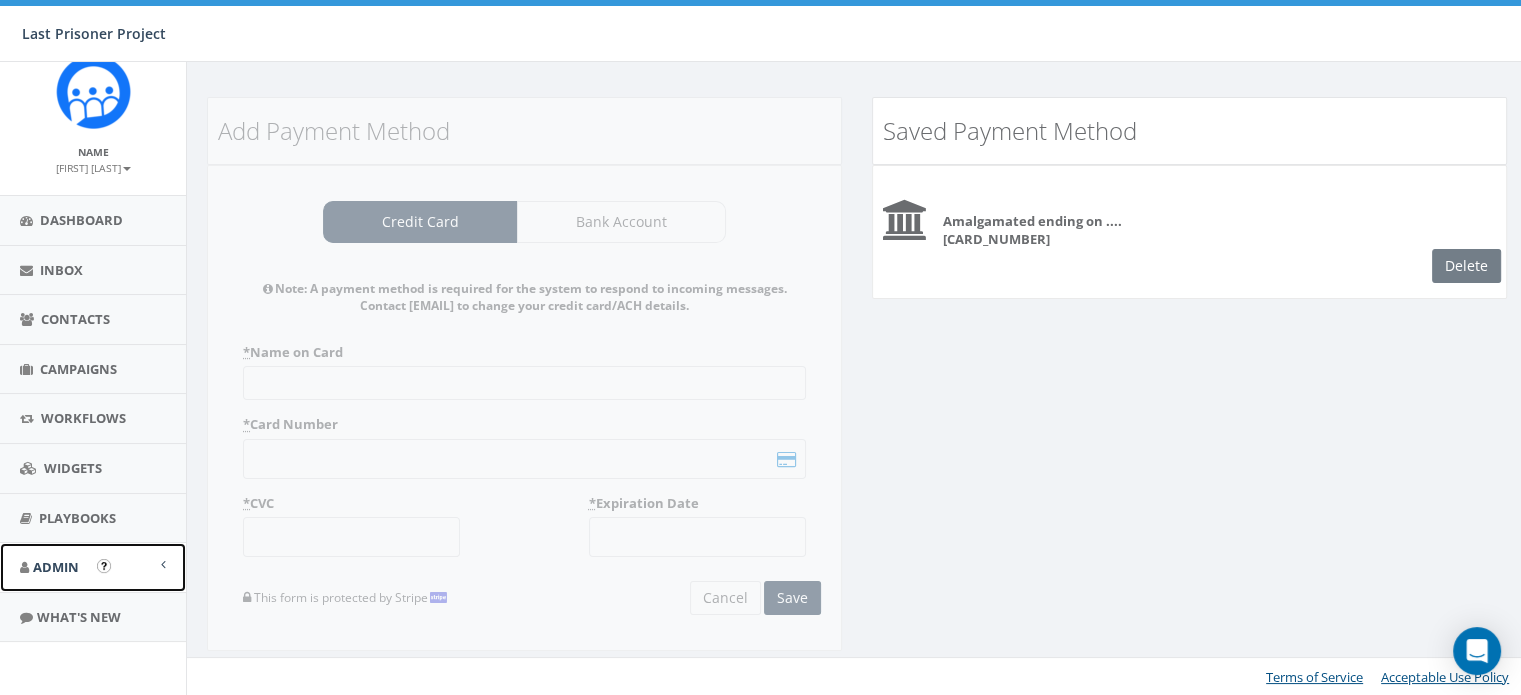 click on "Admin" at bounding box center (56, 567) 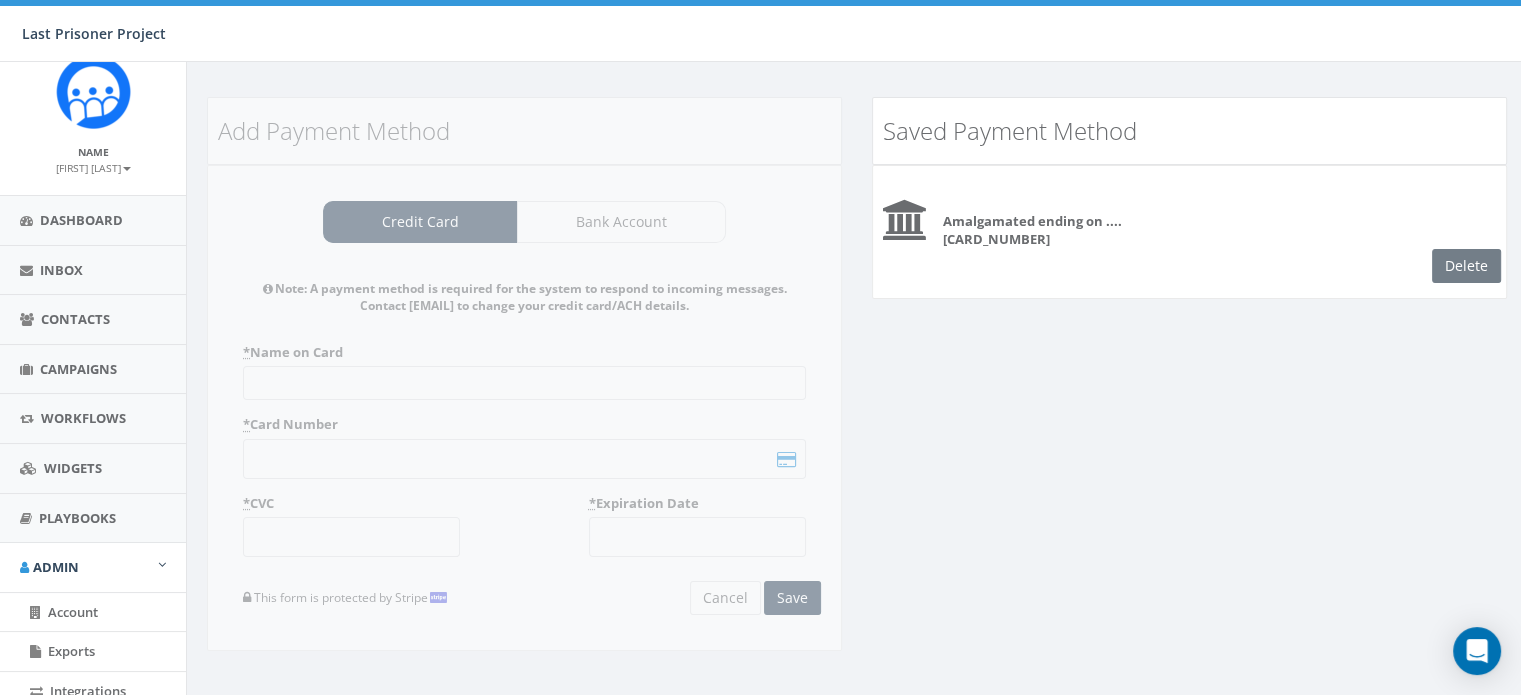 click on "Add Payment Method Credit Card Bank Account   Note: A payment method is required for the system to respond to incoming messages.  Contact billing@rallycorp.com to change your credit card/ACH details. *  Name on Card  *  Card Number *  CVC *  Expiration Date                                           This form is protected by Stripe Cancel   Save   Note: A payment method is required for the system to respond to incoming messages.  Contact billing@rallycorp.com to change your credit card/ACH details. *  Bank Name *  Account Type Individual Company *  Account Number Only numbers are allowed and must be at least 12 digits long. *  Routing Number Only numbers are allowed and must be 9 digits long.   This form is protected by Stripe Cancel   Save Saved Payment Method Amalgamated ending on .... 3158 Delete" at bounding box center [857, 387] 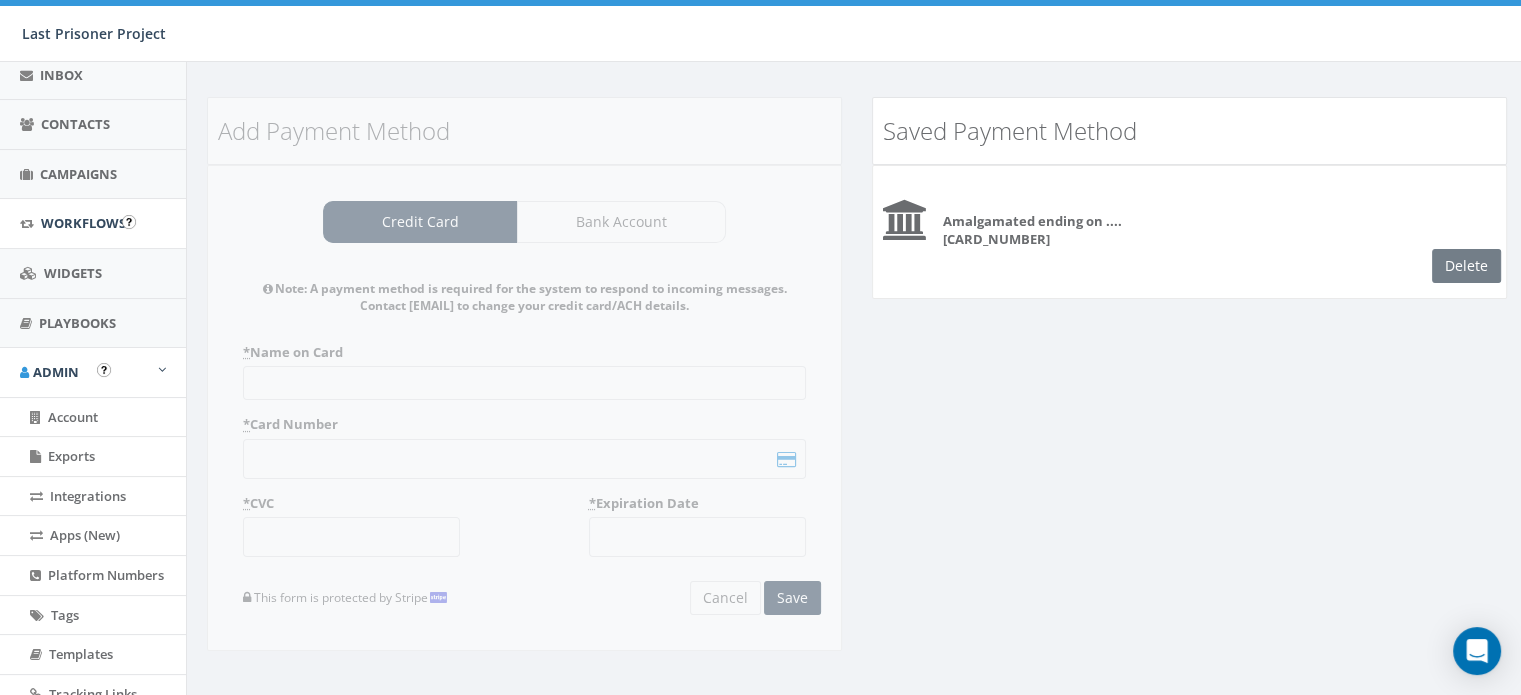 scroll, scrollTop: 224, scrollLeft: 0, axis: vertical 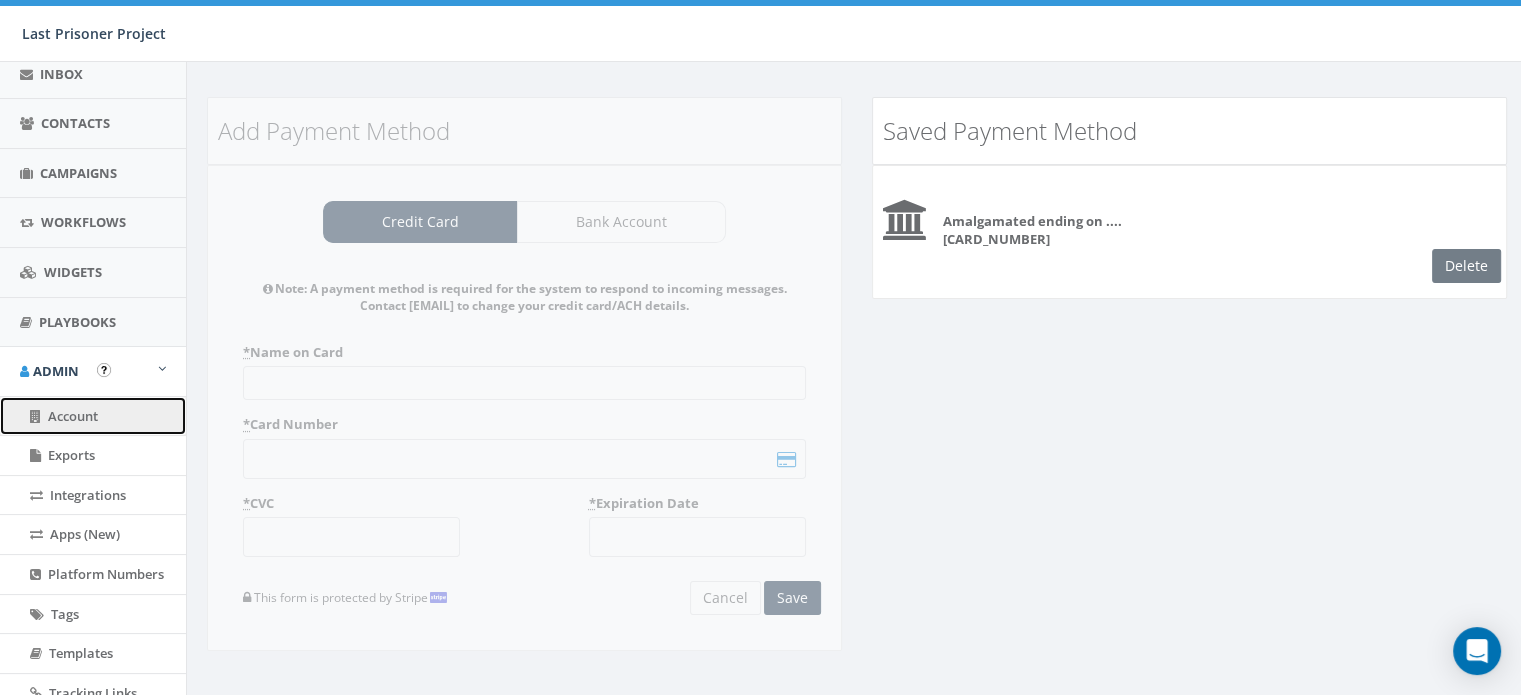 click on "Account" at bounding box center [93, 416] 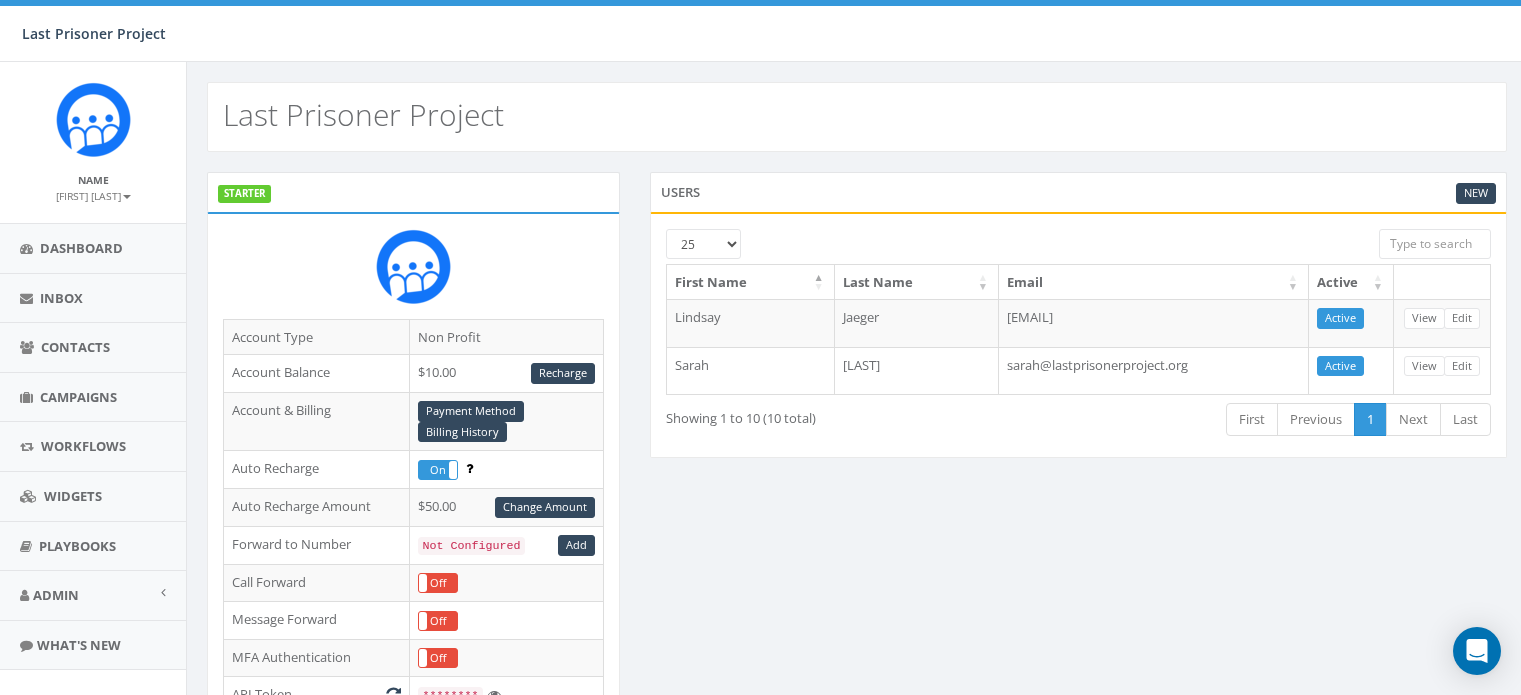 scroll, scrollTop: 0, scrollLeft: 0, axis: both 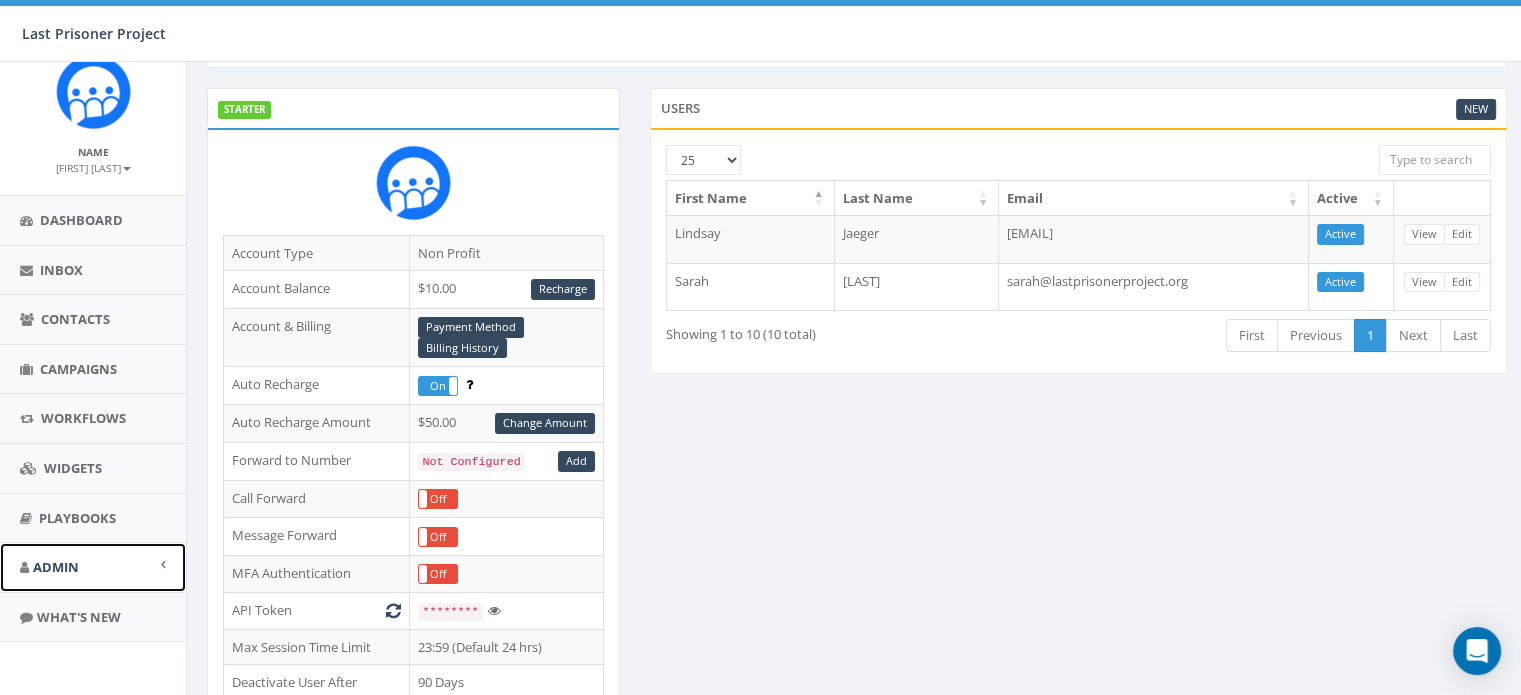 click on "Admin" at bounding box center [93, 567] 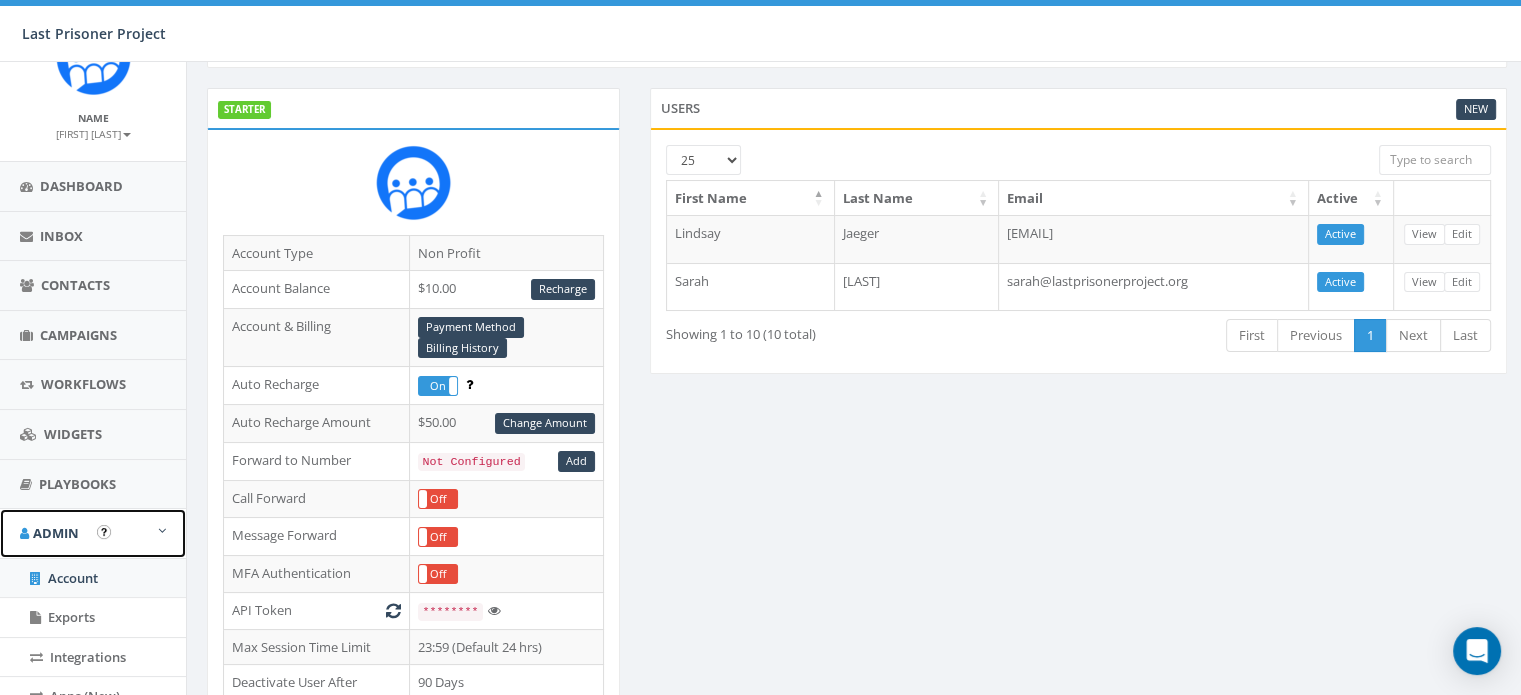 scroll, scrollTop: 61, scrollLeft: 0, axis: vertical 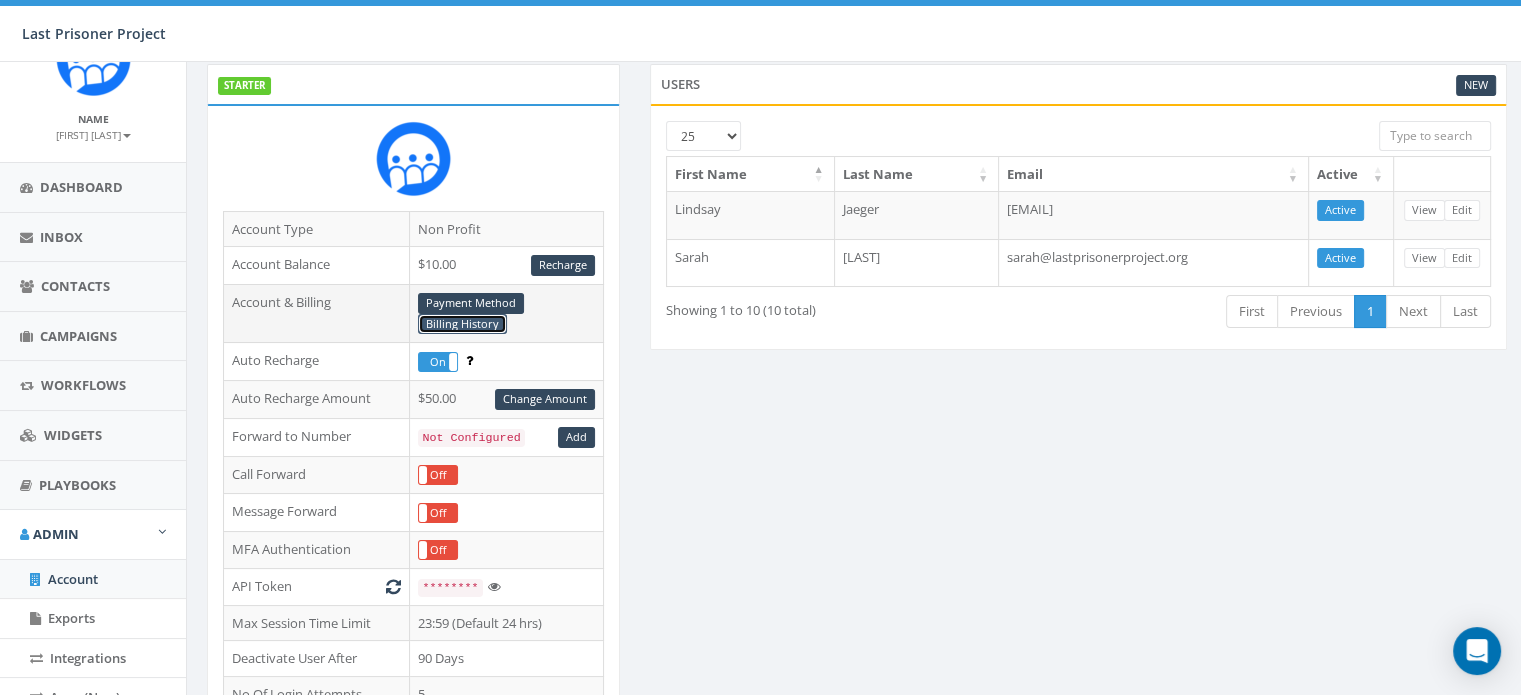 click on "Billing History" at bounding box center (462, 324) 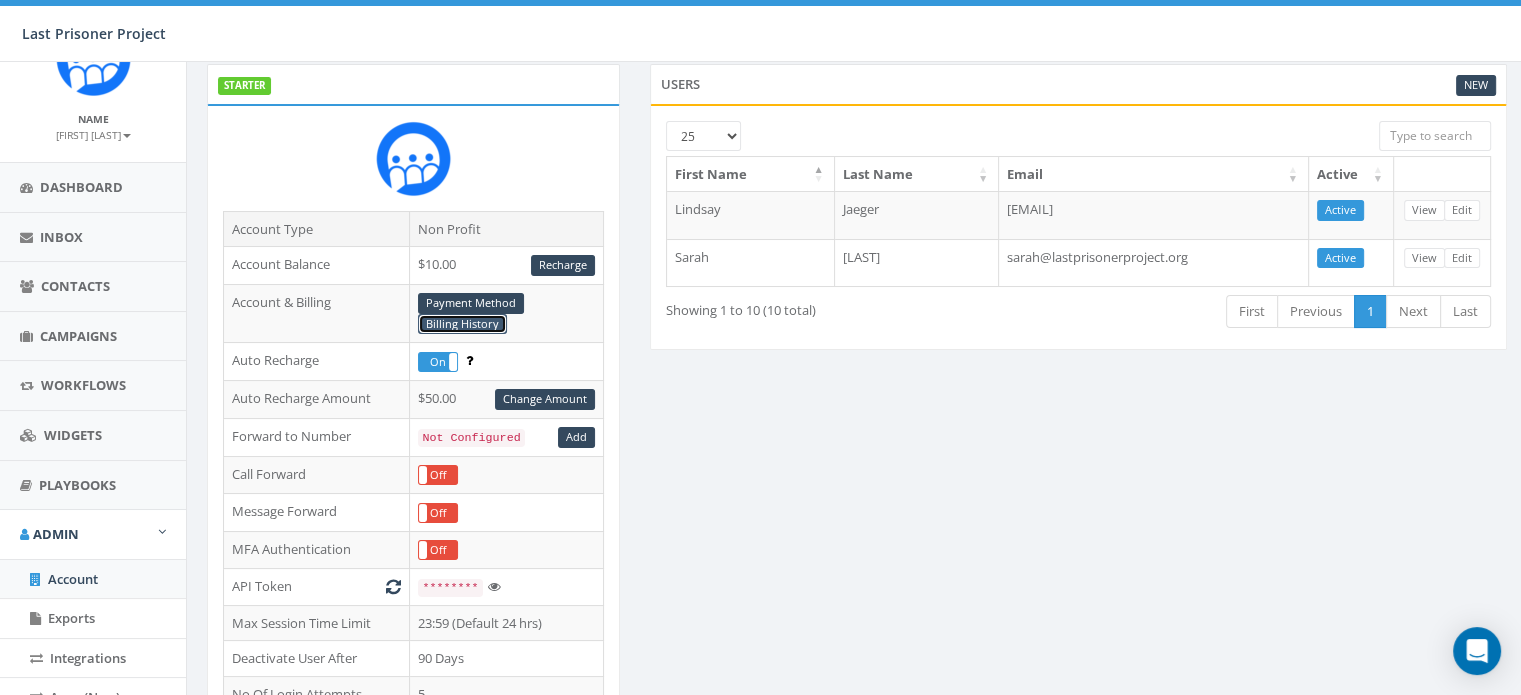 scroll, scrollTop: 0, scrollLeft: 0, axis: both 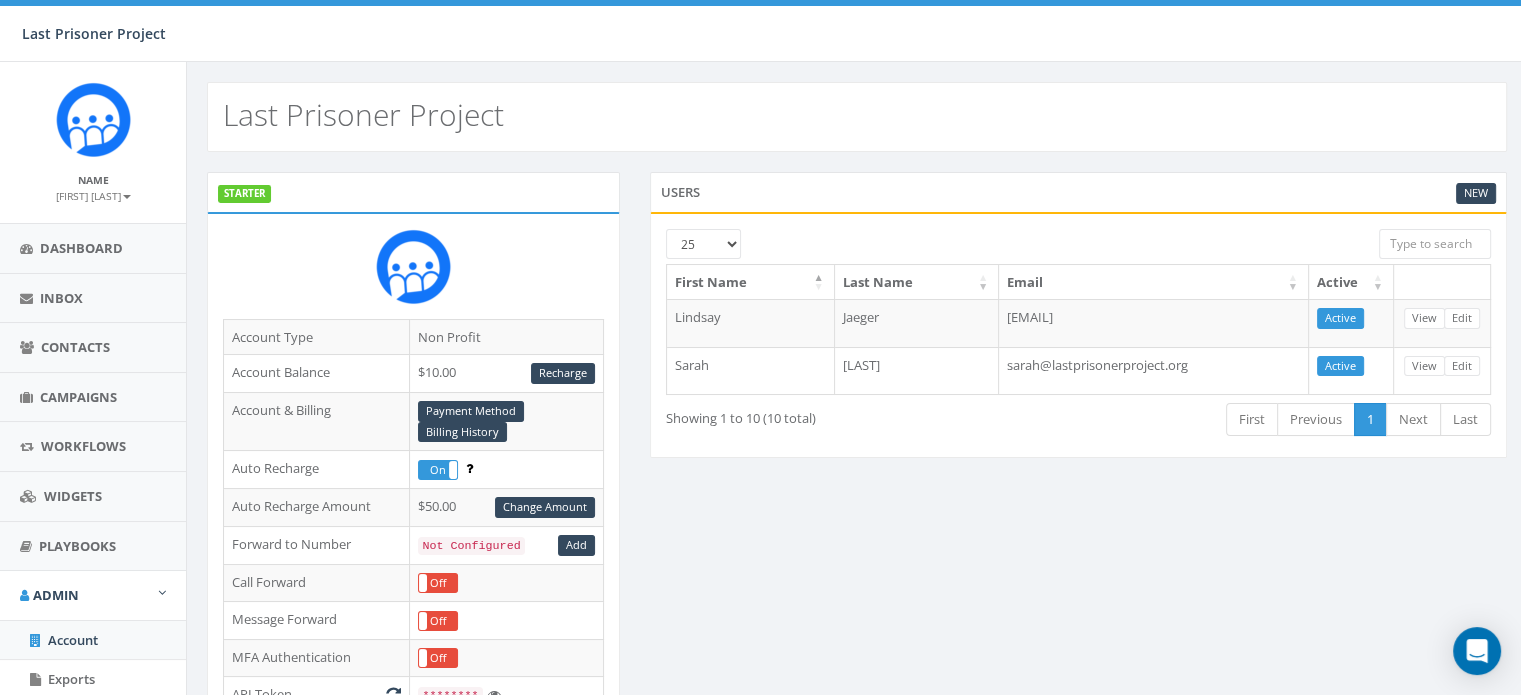 click at bounding box center (93, 119) 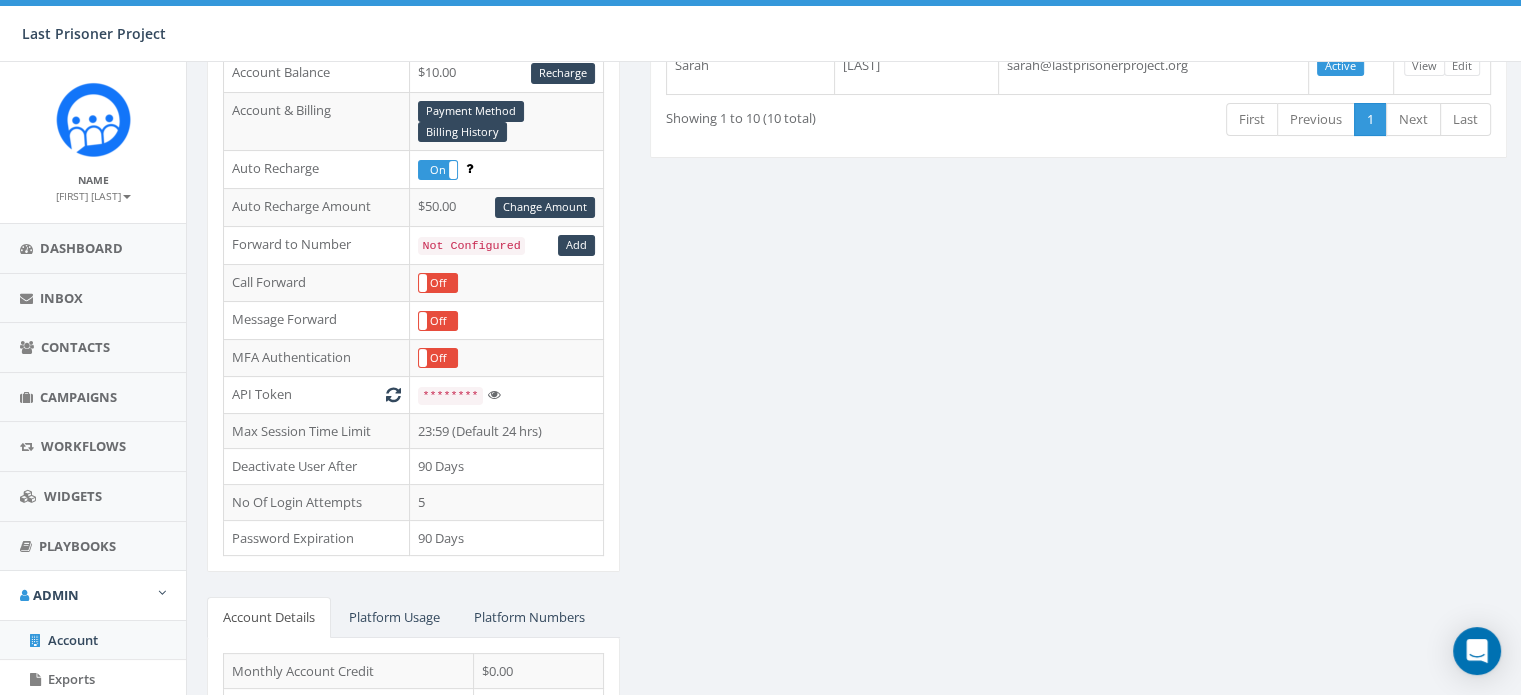 scroll, scrollTop: 486, scrollLeft: 0, axis: vertical 